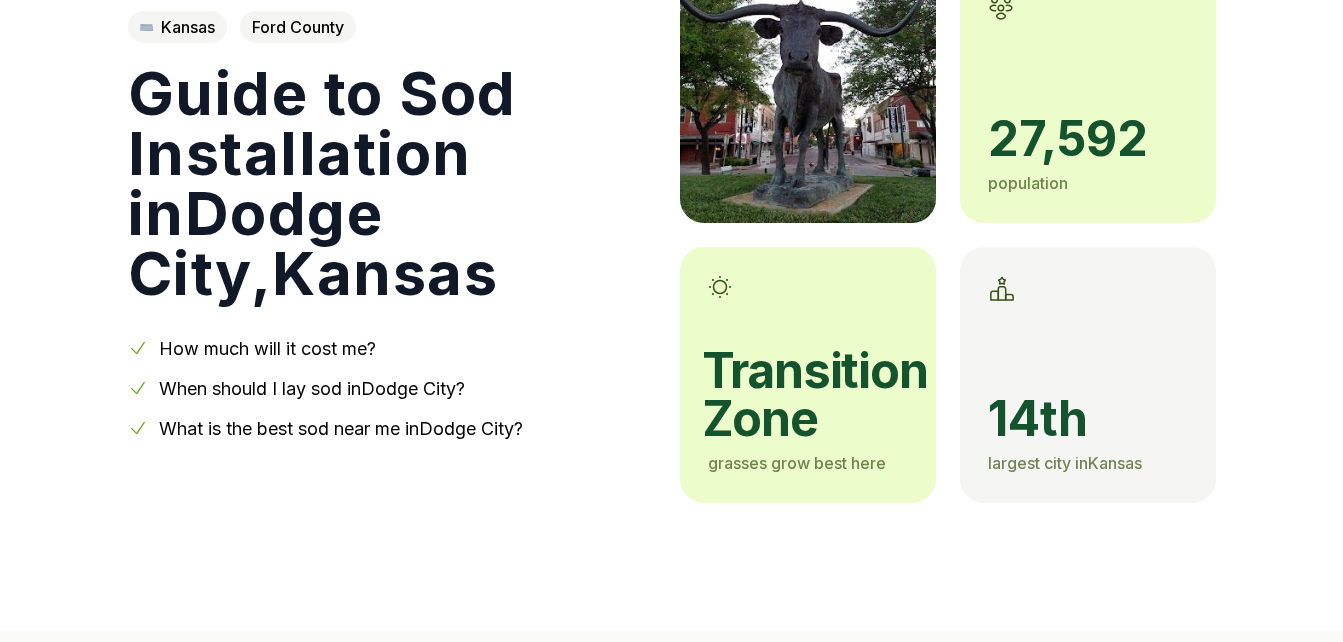 scroll, scrollTop: 200, scrollLeft: 0, axis: vertical 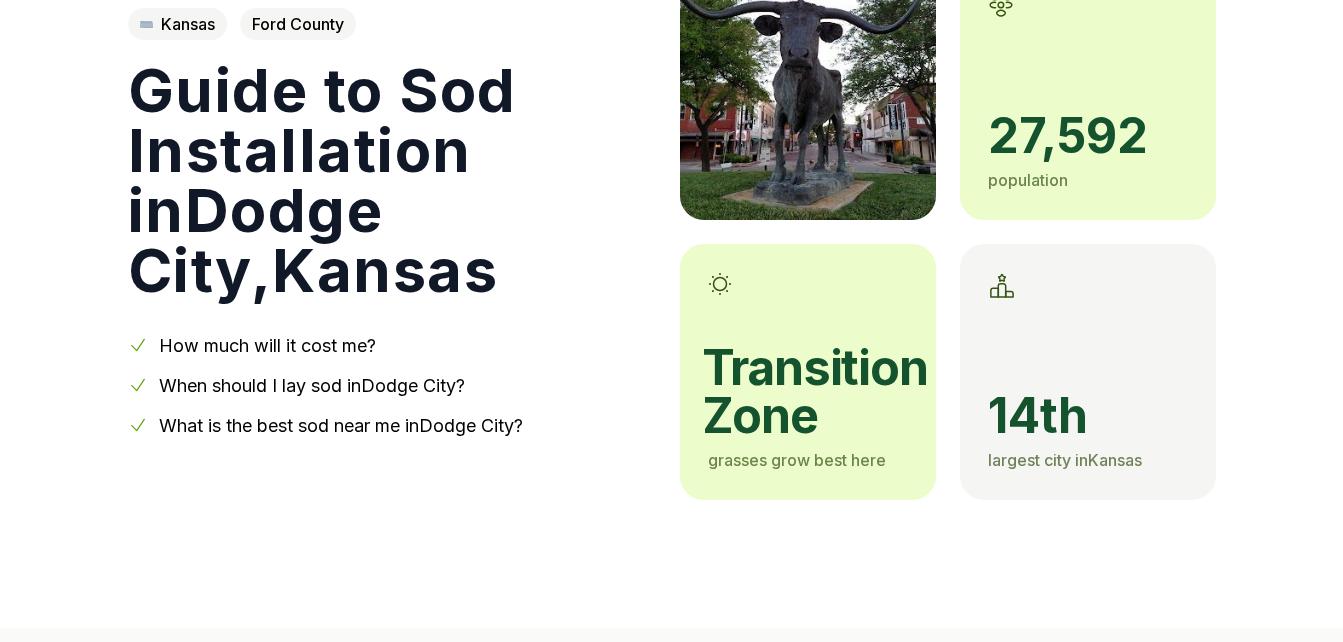 click on "Guide to Sod Installation in Dodge City, Kansas" at bounding box center [388, 180] 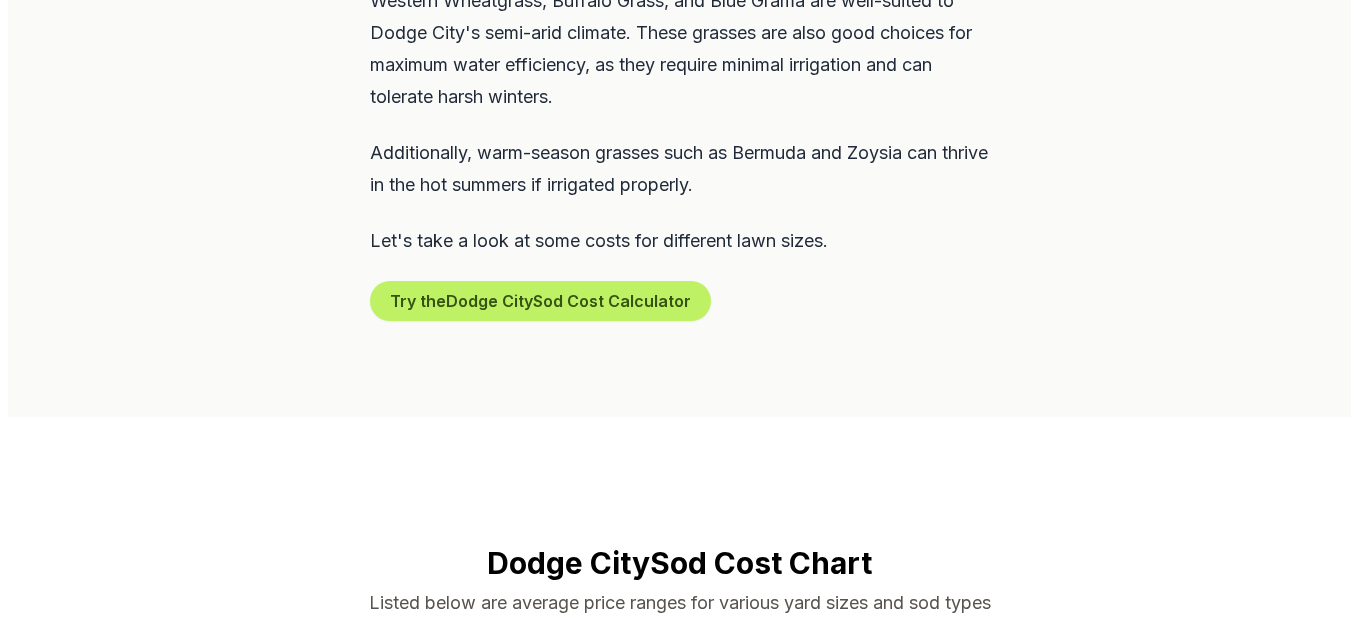 scroll, scrollTop: 1320, scrollLeft: 0, axis: vertical 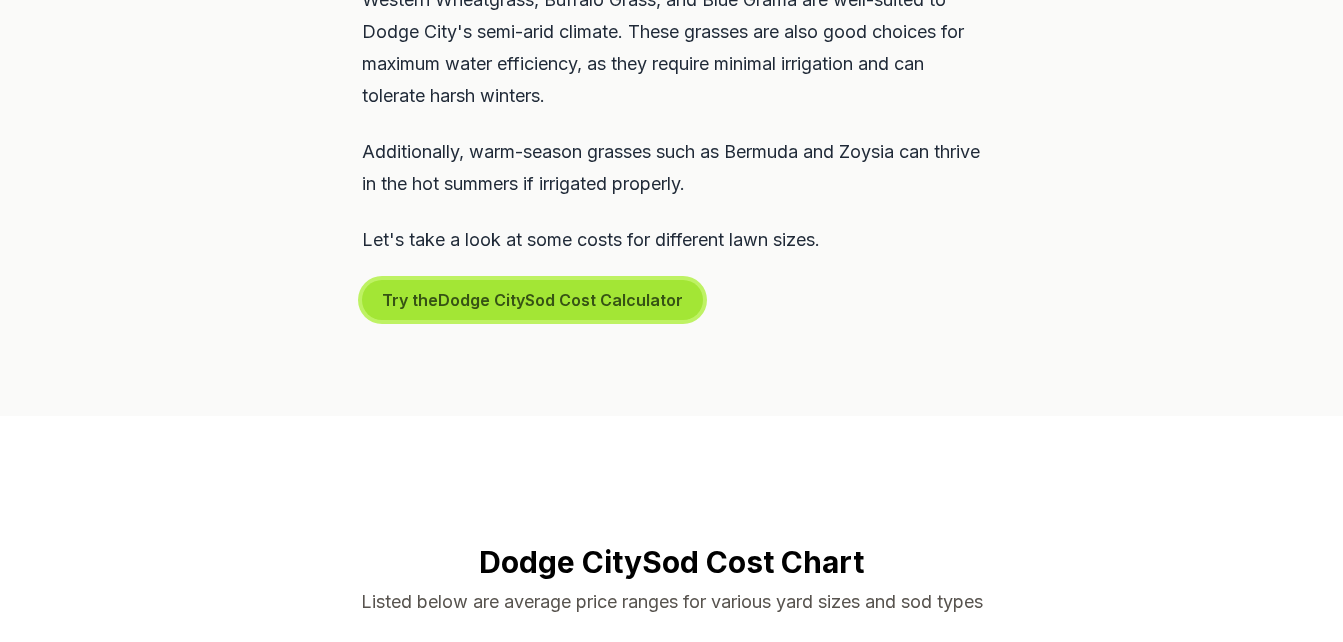 click on "Try the Dodge City Sod Cost Calculator" at bounding box center (532, 300) 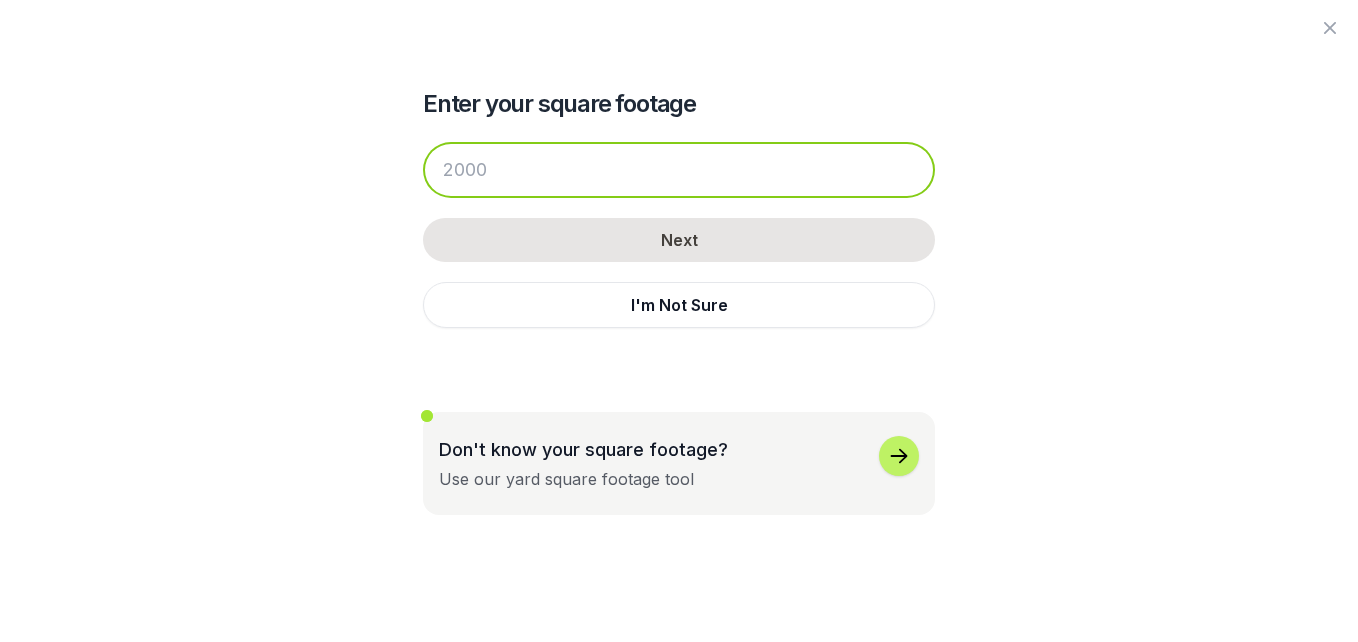 drag, startPoint x: 508, startPoint y: 171, endPoint x: 302, endPoint y: 161, distance: 206.24257 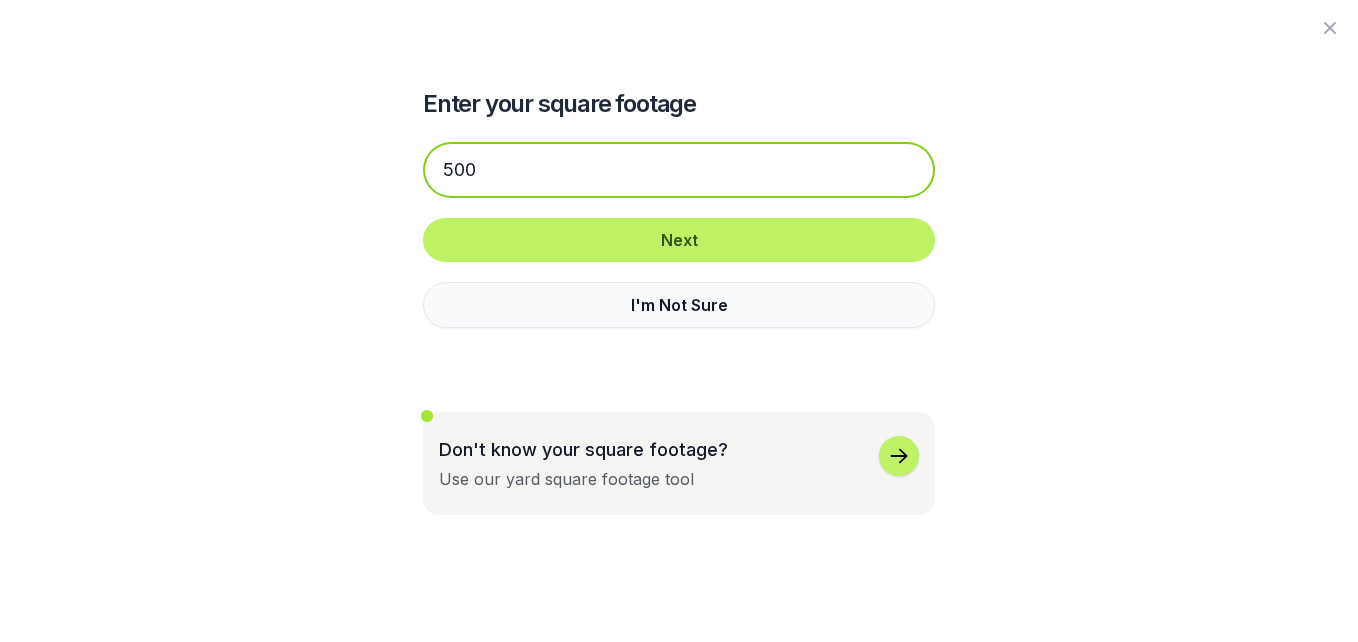 type on "500" 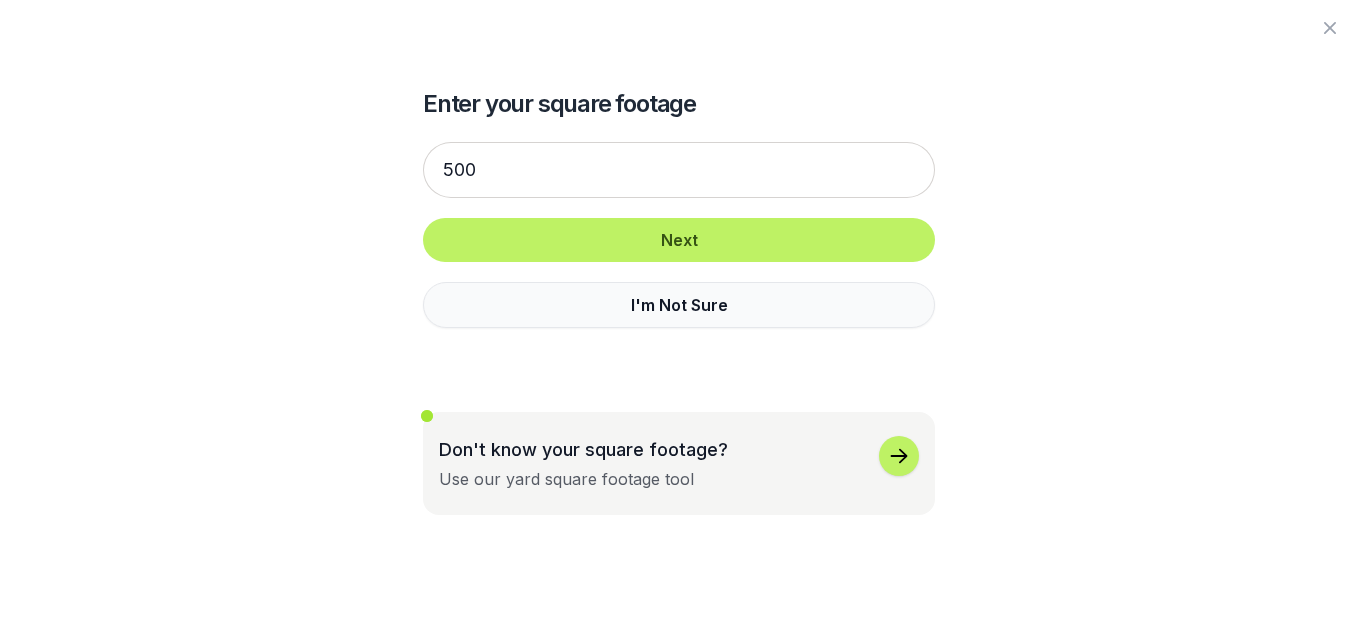 click on "I'm Not Sure" at bounding box center [679, 305] 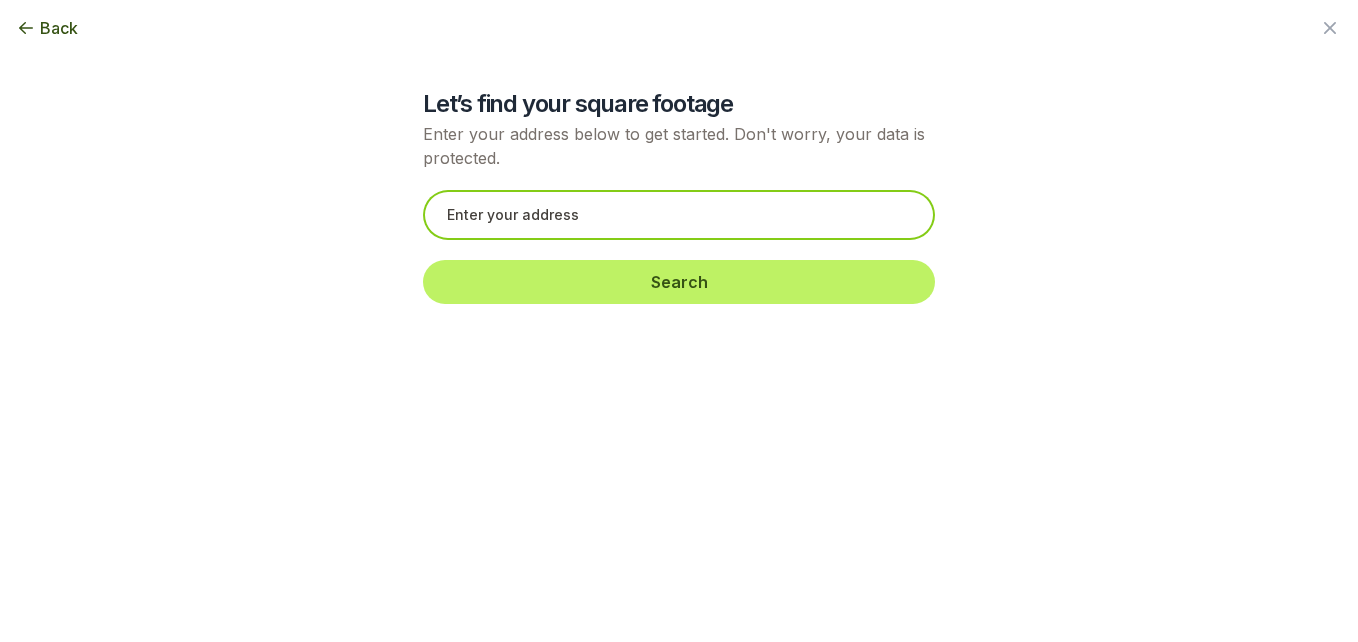 click at bounding box center [679, 215] 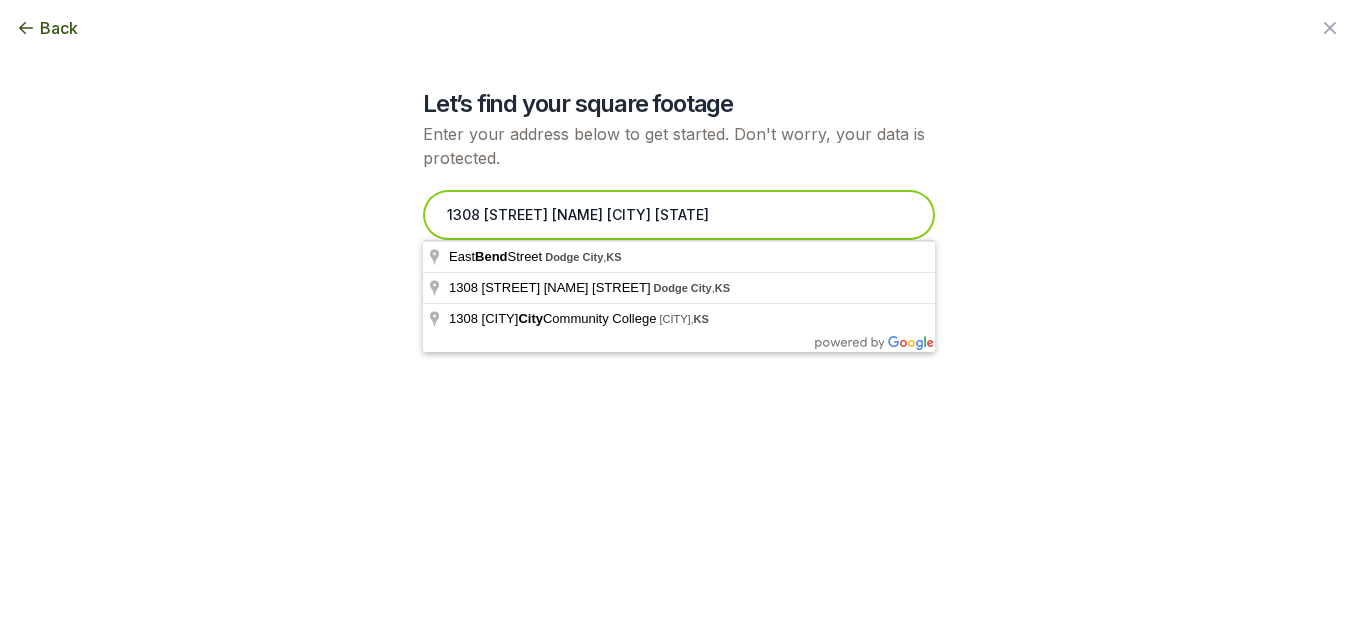 click on "1308 [STREET] [NAME] [CITY] [STATE]" at bounding box center [679, 215] 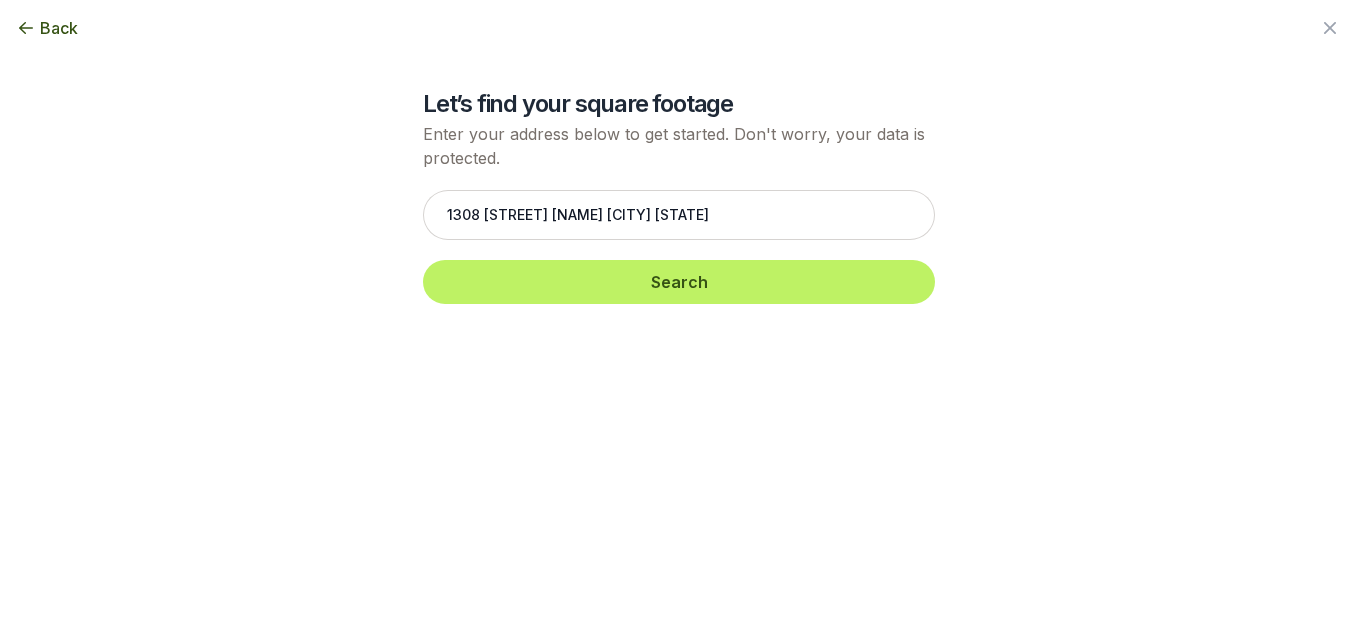 click on "Back Enter your square footage 500 Next I'm Not Sure Don't know your square footage? Use our yard square footage tool Let’s find your square footage Enter your address below to get started. Don't worry, your data is protected. 1308 [STREET] [NAME] [CITY] [STATE] Search Zoom the map Use these buttons to zoom in and out Skip tutorial Next ← Move left → Move right ↑ Move up ↓ Move down + Zoom in - Zoom out Home Jump left by 75% End Jump right by 75% Page Up Jump up by 75% Page Down Jump down by 75% Keyboard shortcuts Map Data Imagery ©2025 NASA Imagery ©2025 NASA 500 km Click to toggle between metric and imperial units Terms Report a map error Start Outlining Property Loading... Do you want the sod installed for you? Select an option below No, just delivery I only need the sod delivered to my home Yes I want the sod delivered and installed Back Next Step" at bounding box center (679, 321) 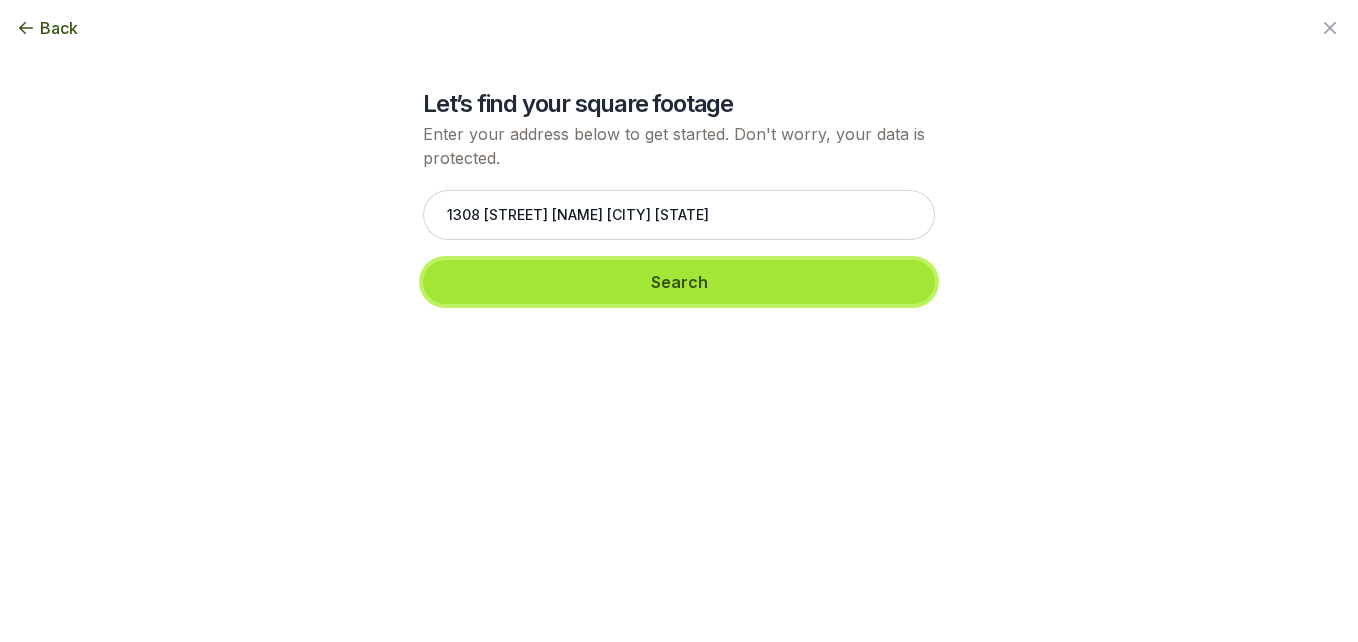 click on "Search" at bounding box center (679, 282) 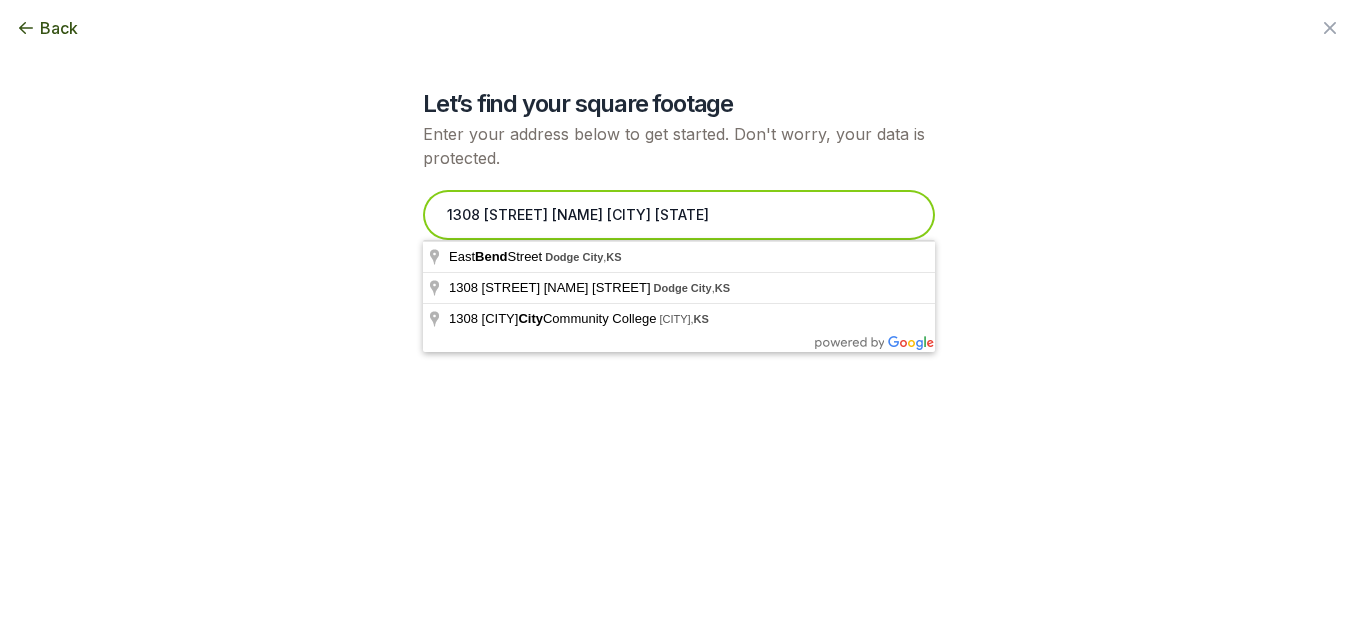 click on "1308 [STREET] [NAME] [CITY] [STATE]" at bounding box center (679, 215) 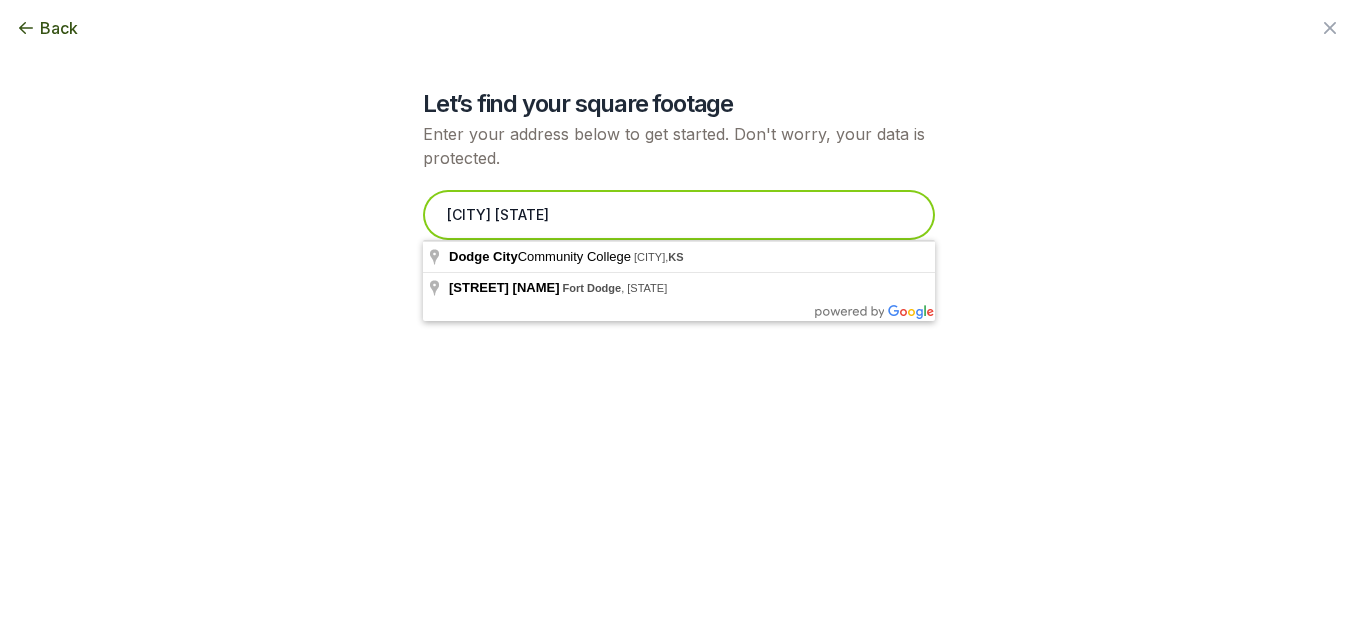 click on "[CITY] [STATE]" at bounding box center (679, 215) 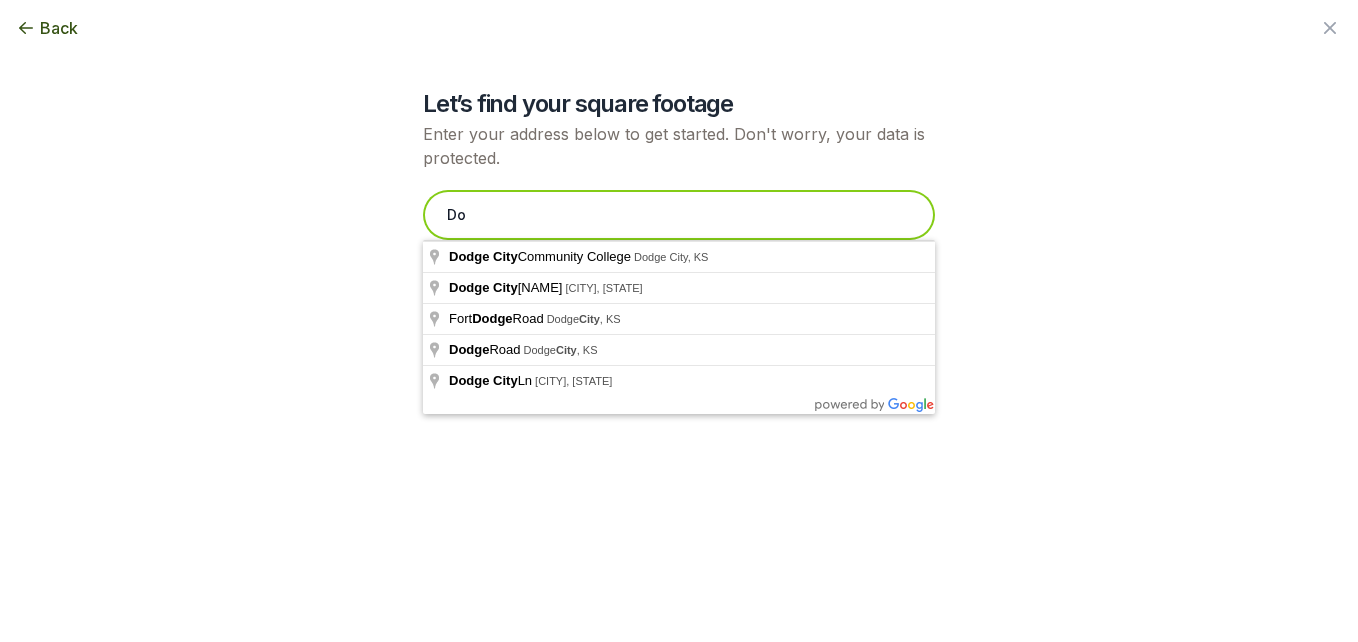 type on "D" 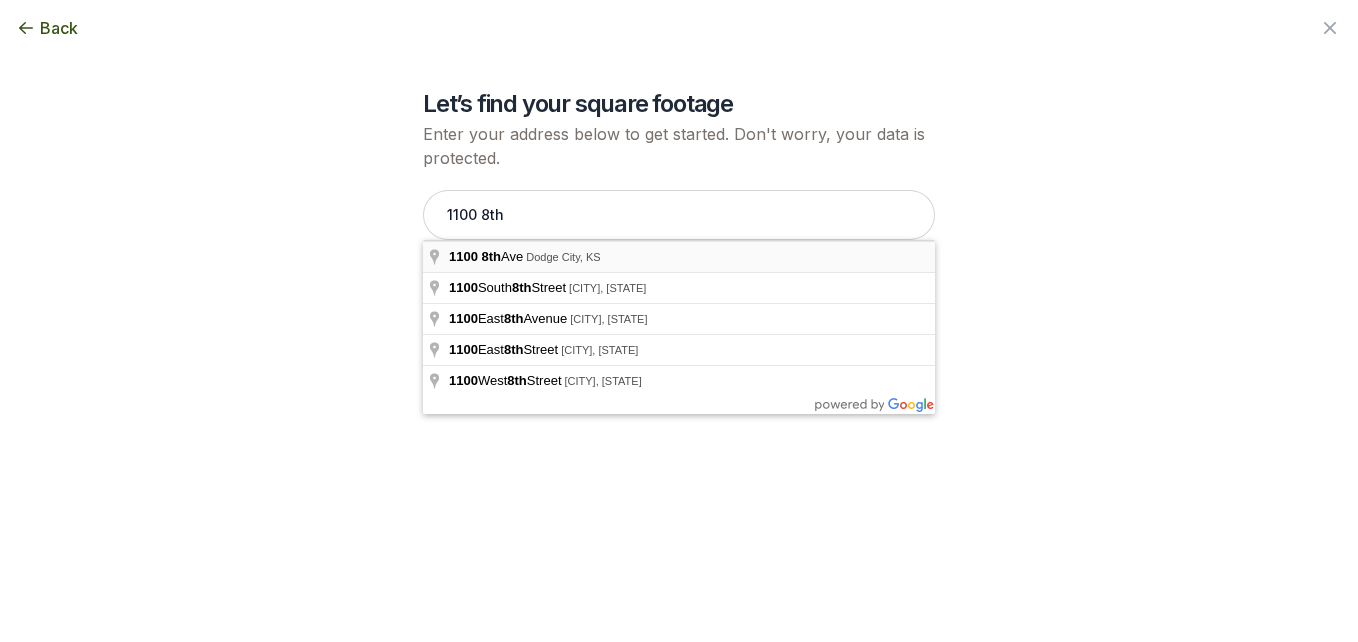 type on "1100 8th Ave, Dodge City, KS" 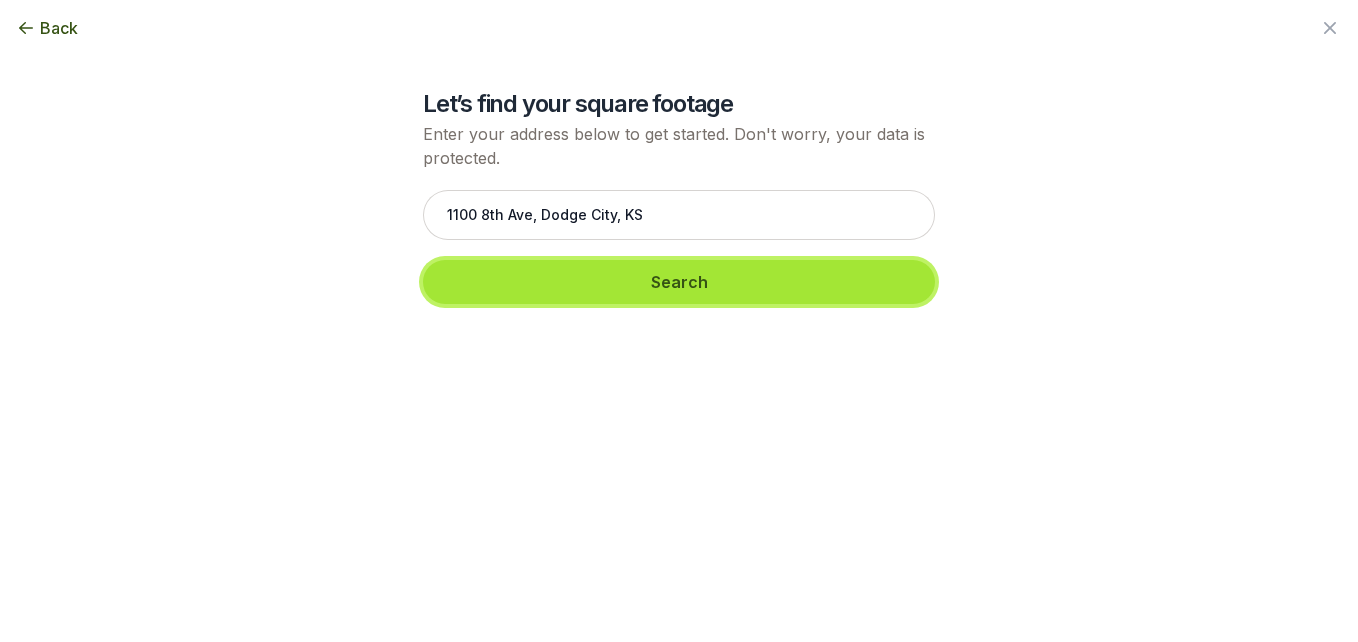 click on "Search" at bounding box center [679, 282] 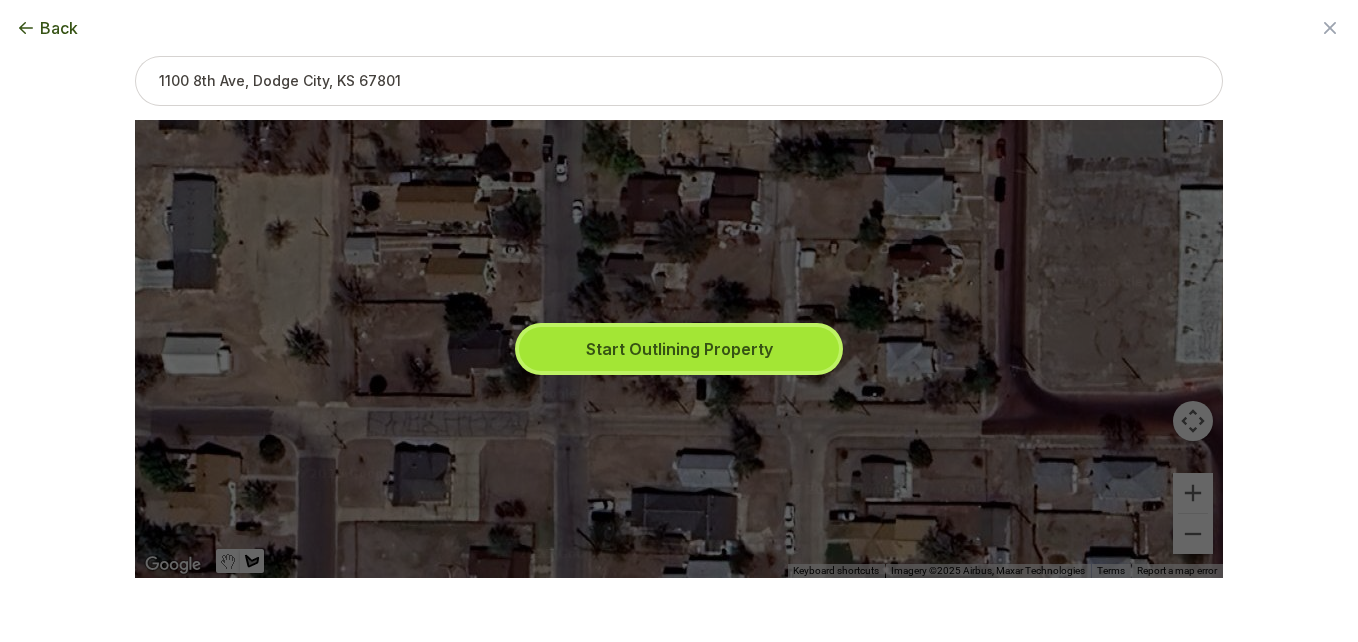 click on "Start Outlining Property" at bounding box center [679, 349] 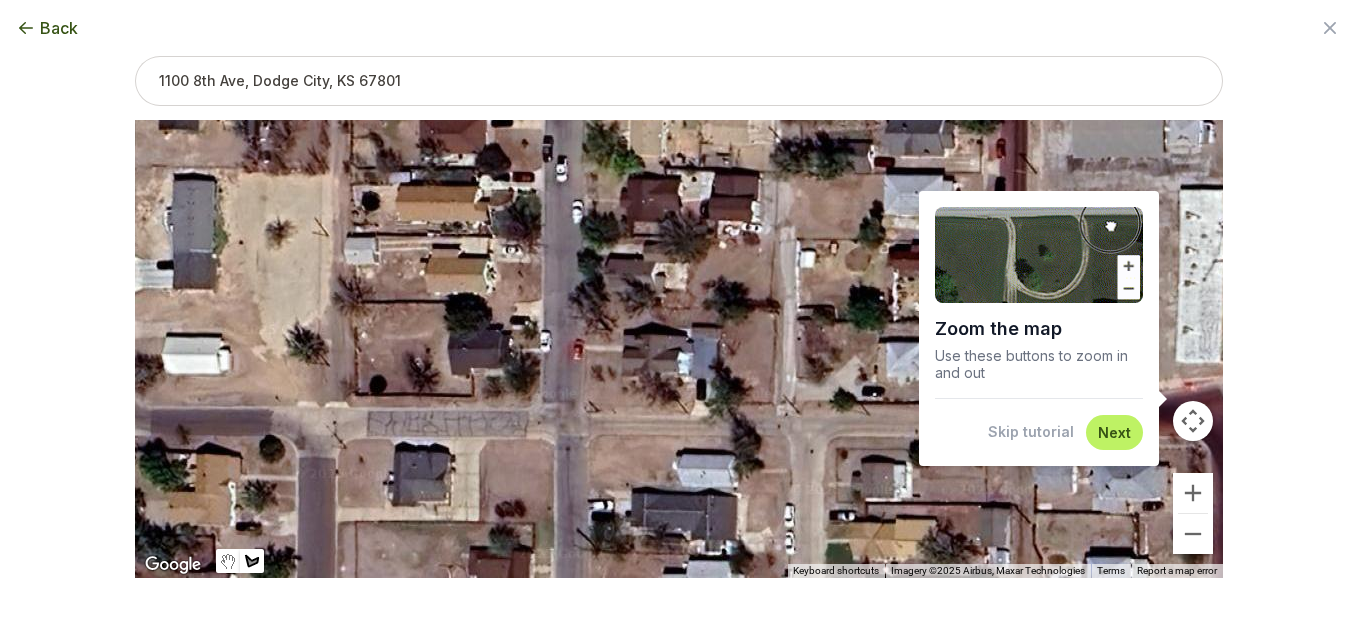 click on "Next" at bounding box center (1114, 432) 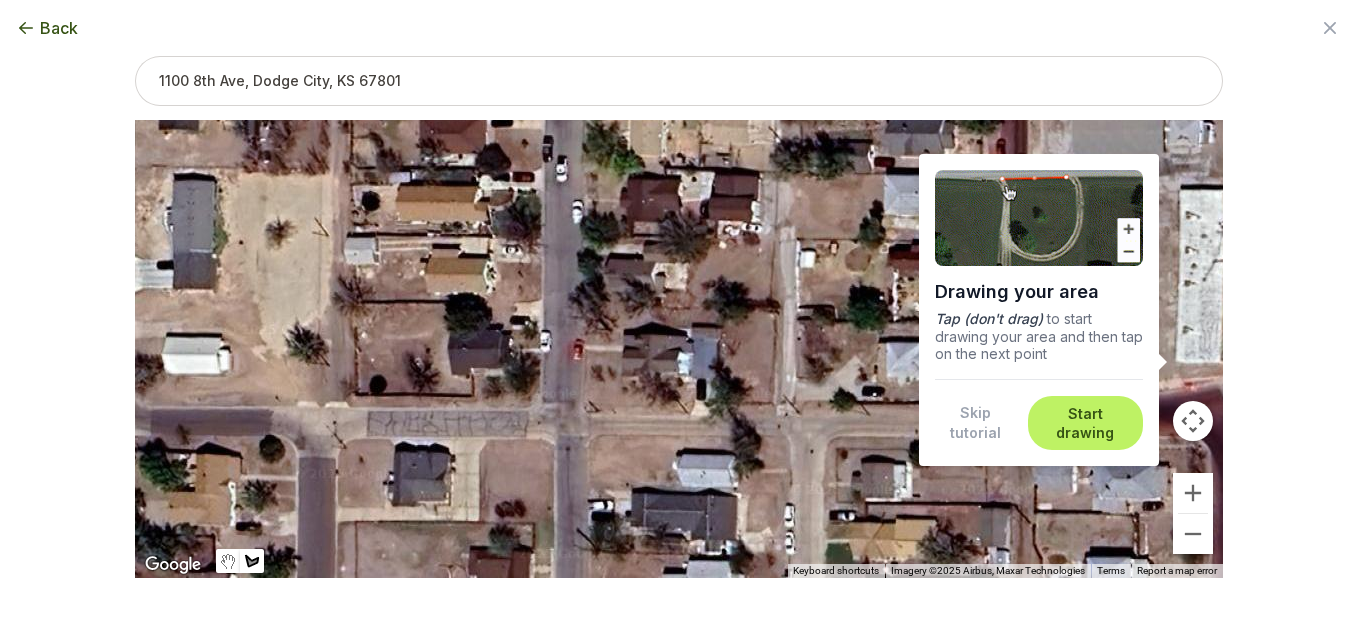 click on "Start drawing" at bounding box center [1085, 423] 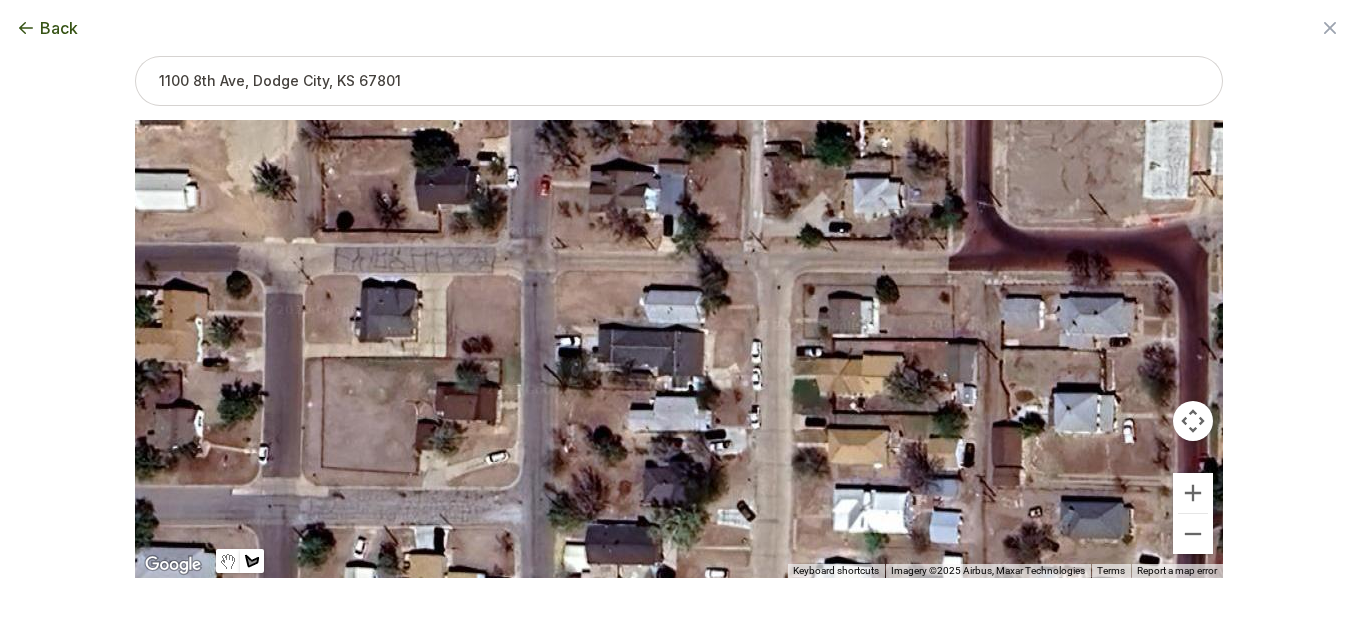 drag, startPoint x: 642, startPoint y: 448, endPoint x: 553, endPoint y: 244, distance: 222.56909 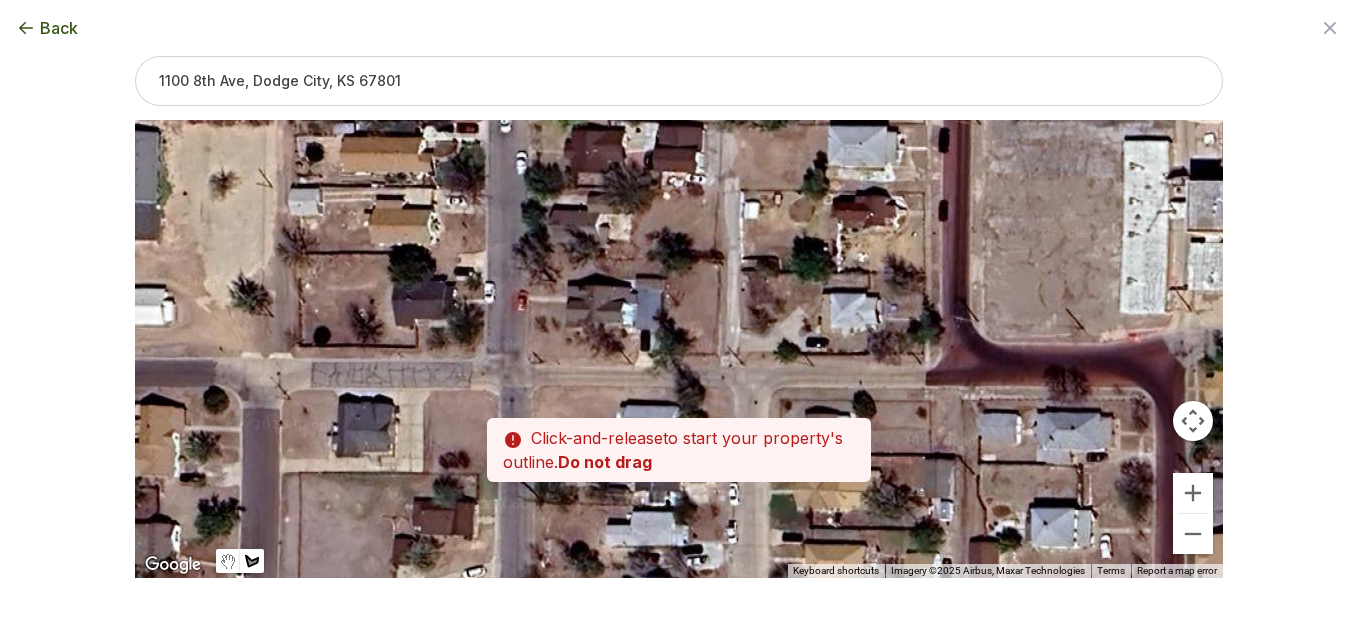drag, startPoint x: 633, startPoint y: 226, endPoint x: 608, endPoint y: 342, distance: 118.66339 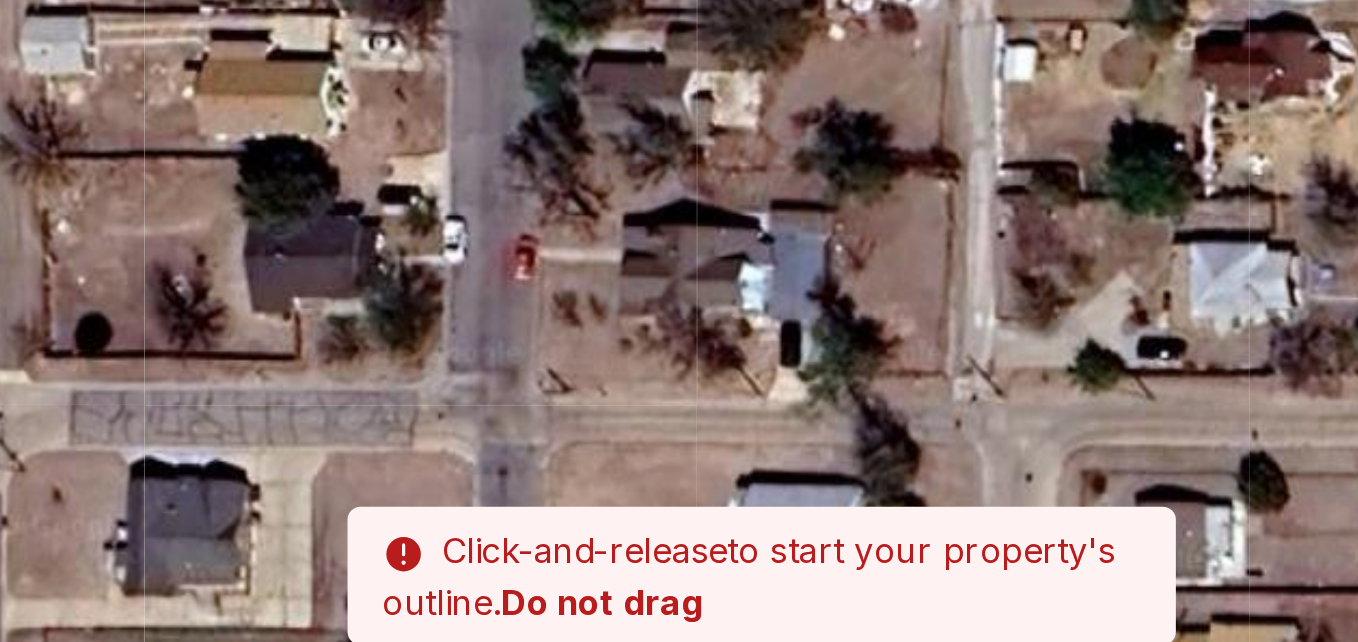drag, startPoint x: 661, startPoint y: 281, endPoint x: 716, endPoint y: 282, distance: 55.00909 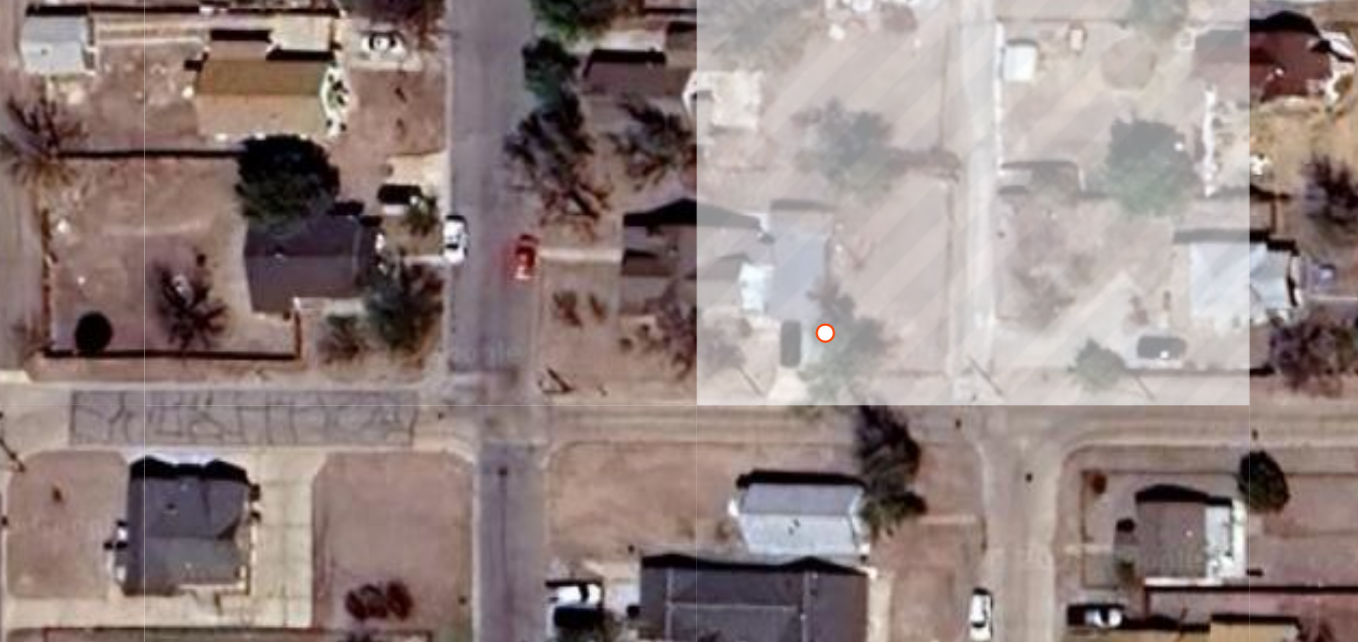 click at bounding box center (679, 349) 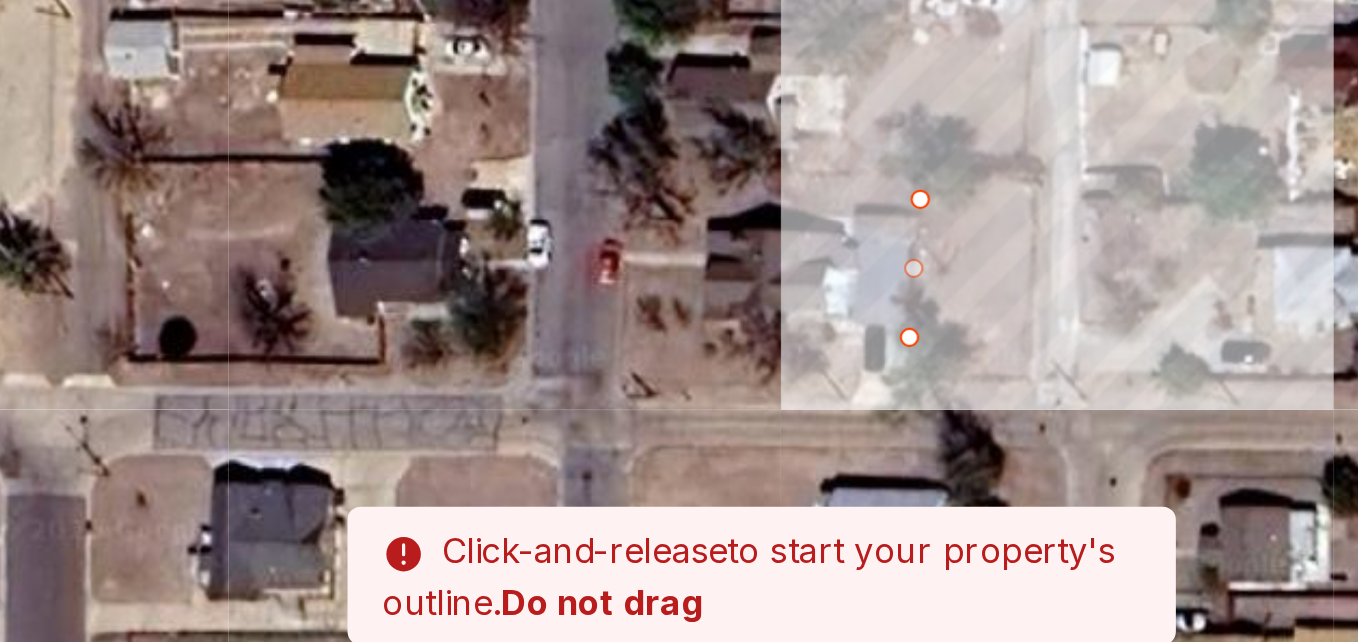 drag, startPoint x: 713, startPoint y: 274, endPoint x: 769, endPoint y: 276, distance: 56.0357 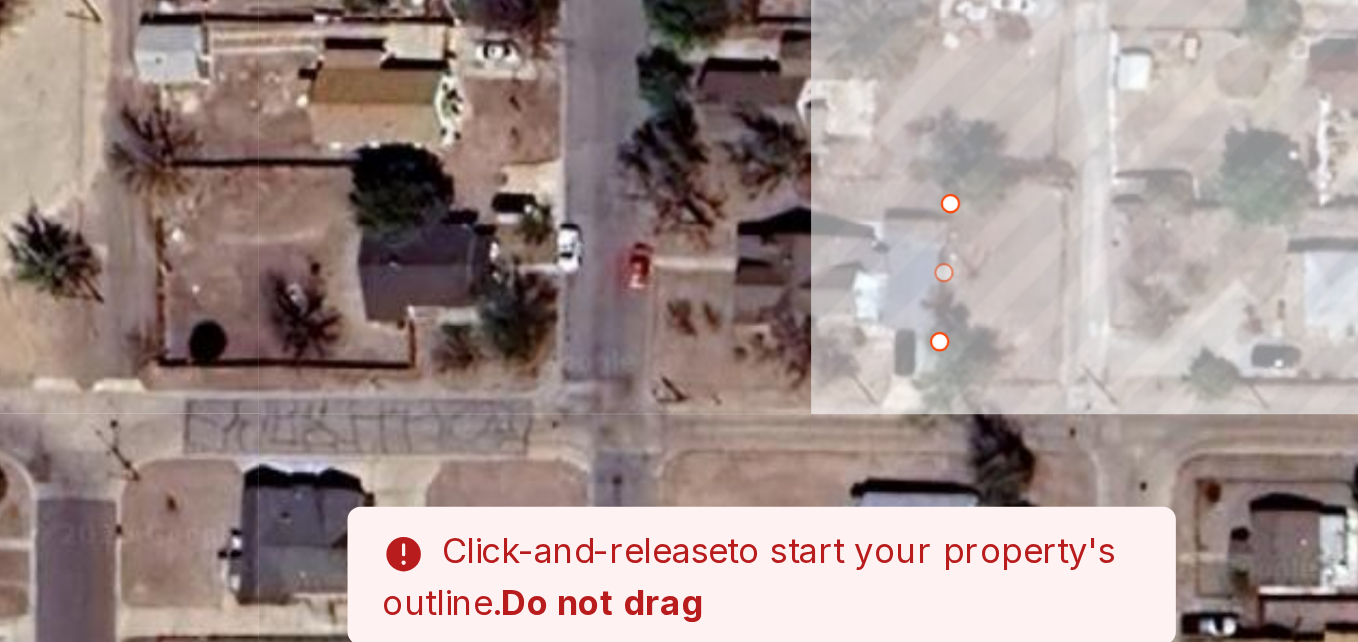 click at bounding box center [679, 349] 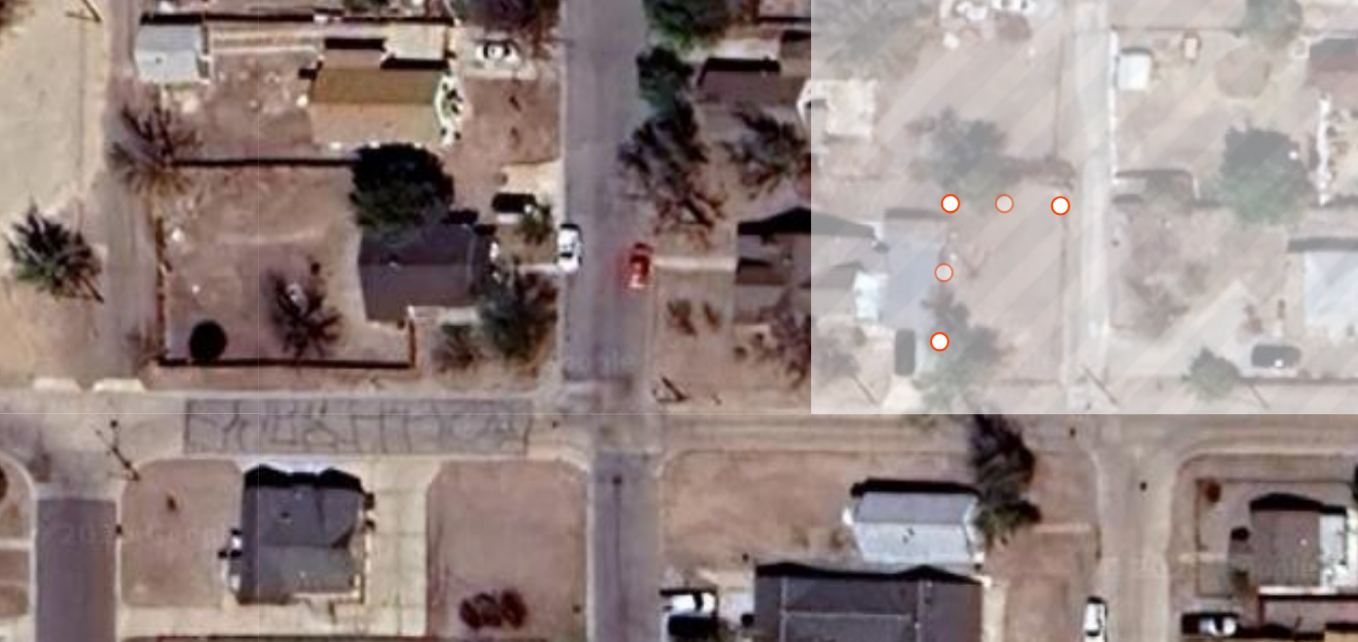 click at bounding box center [679, 349] 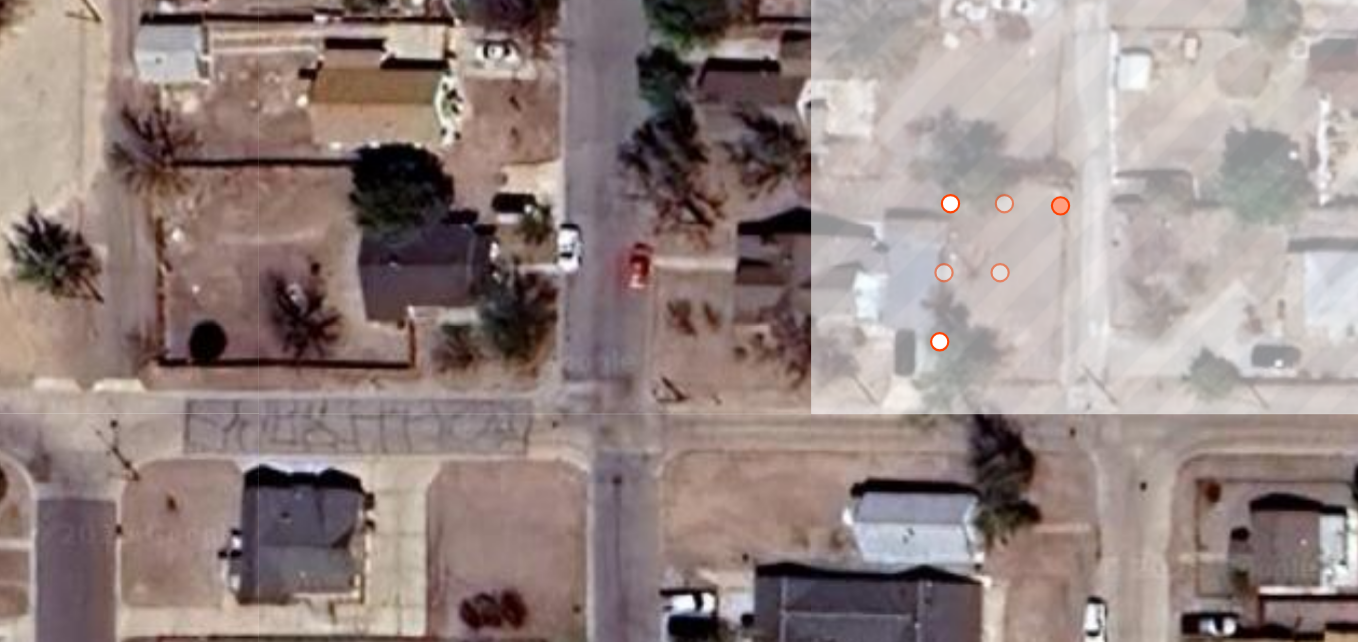 click at bounding box center (818, 279) 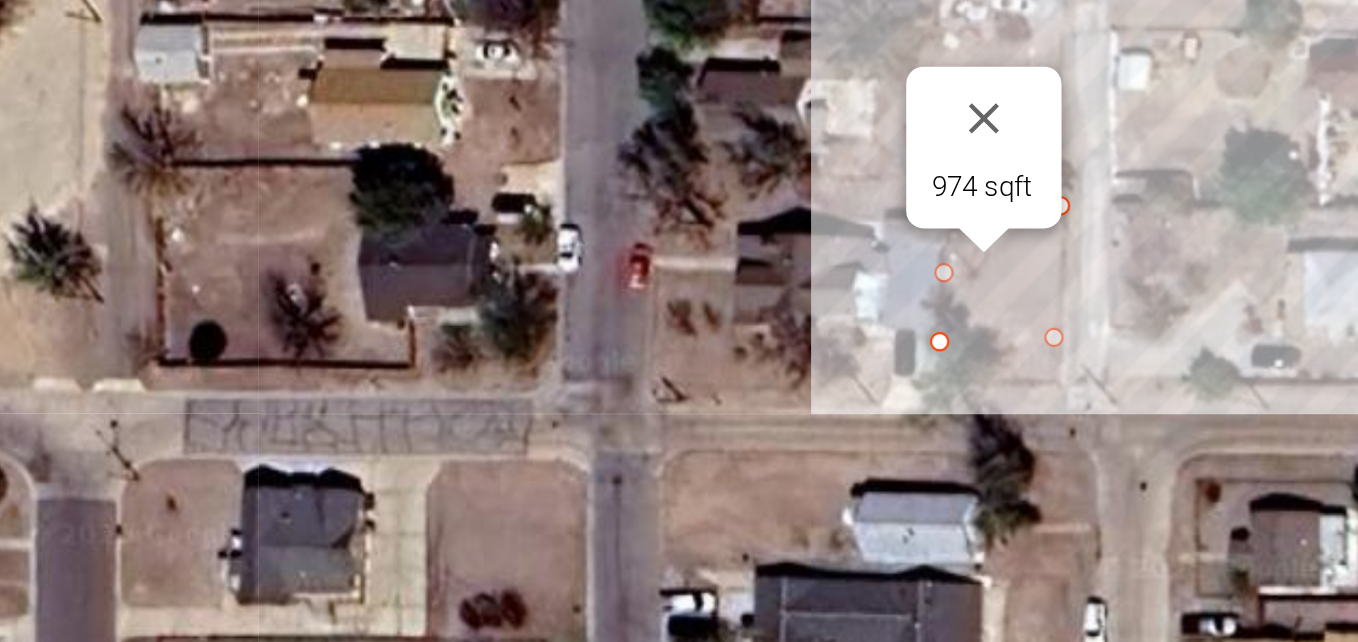 drag, startPoint x: 782, startPoint y: 311, endPoint x: 810, endPoint y: 344, distance: 43.27817 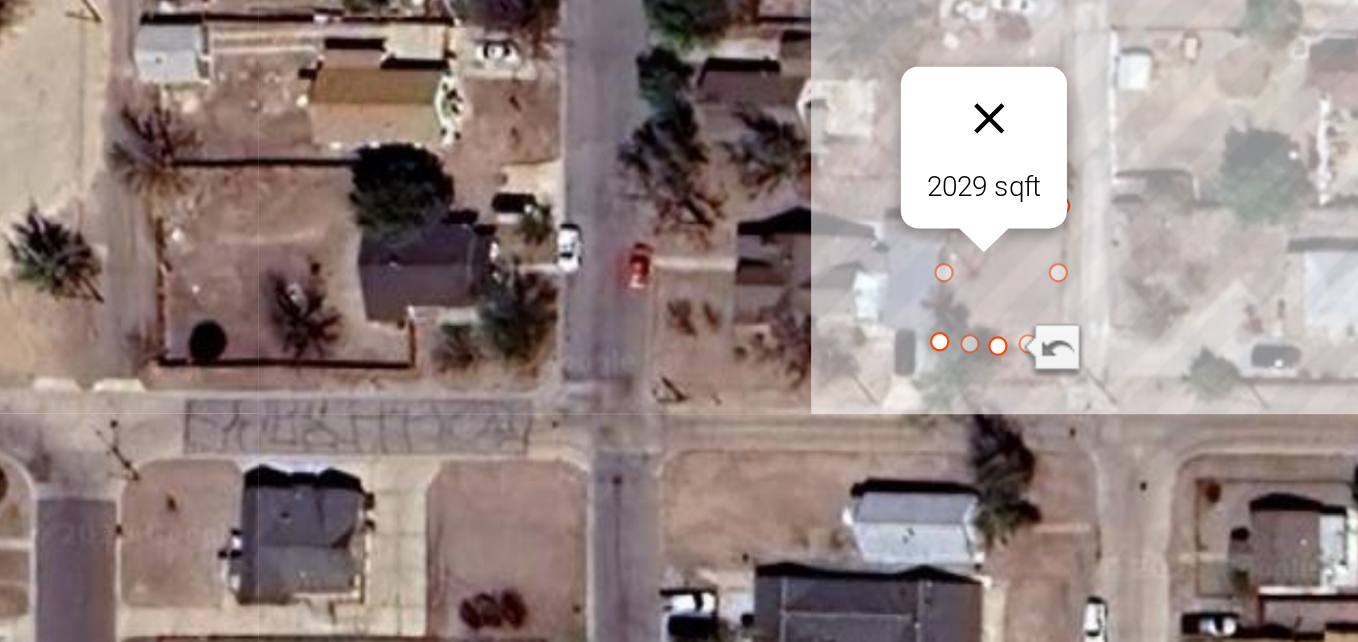 click at bounding box center (785, 238) 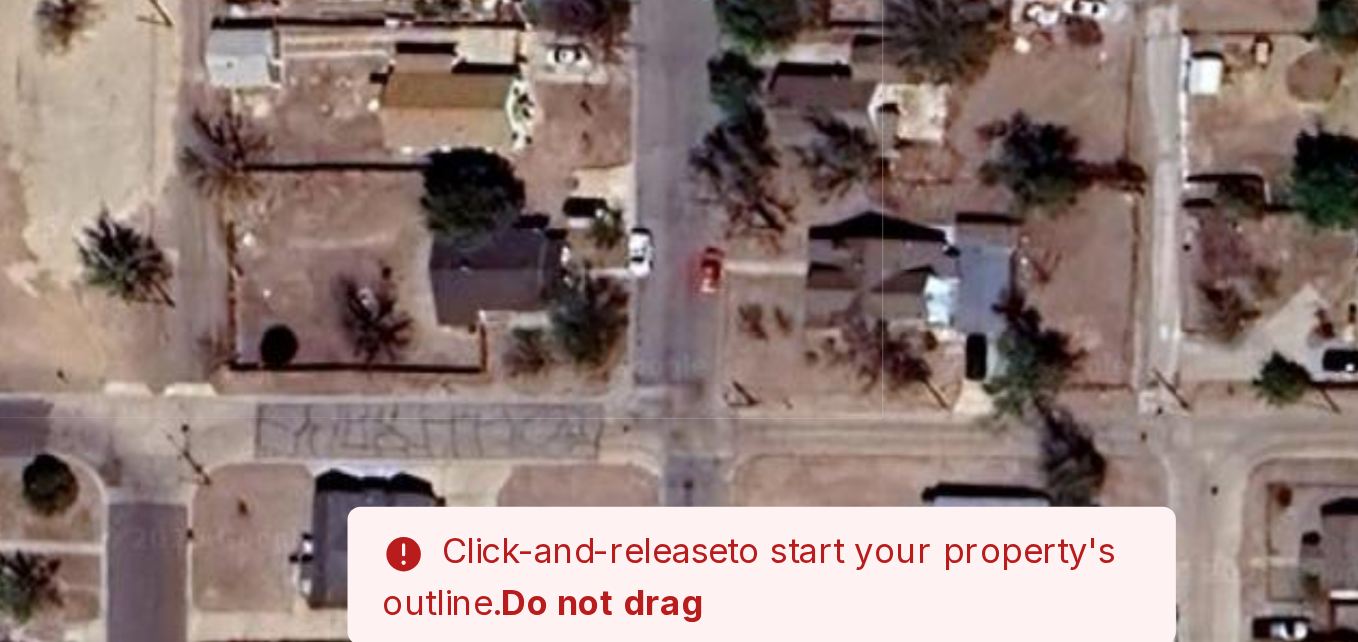 drag, startPoint x: 763, startPoint y: 278, endPoint x: 804, endPoint y: 280, distance: 41.04875 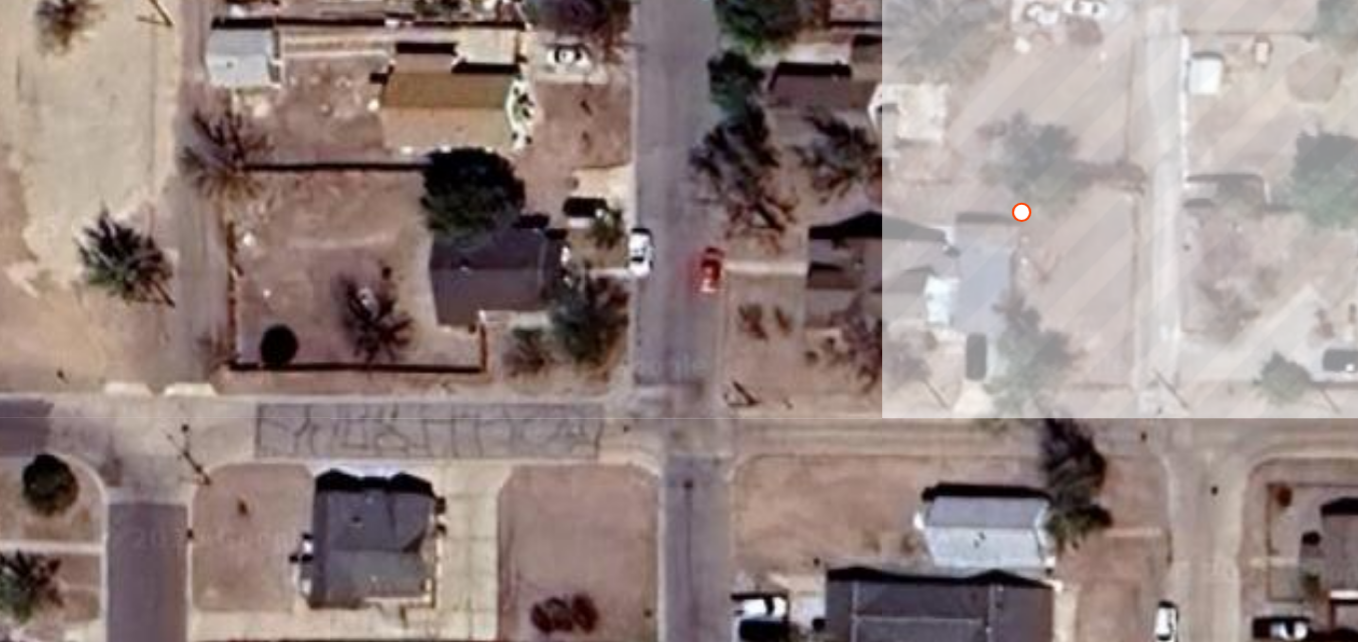 click at bounding box center (679, 349) 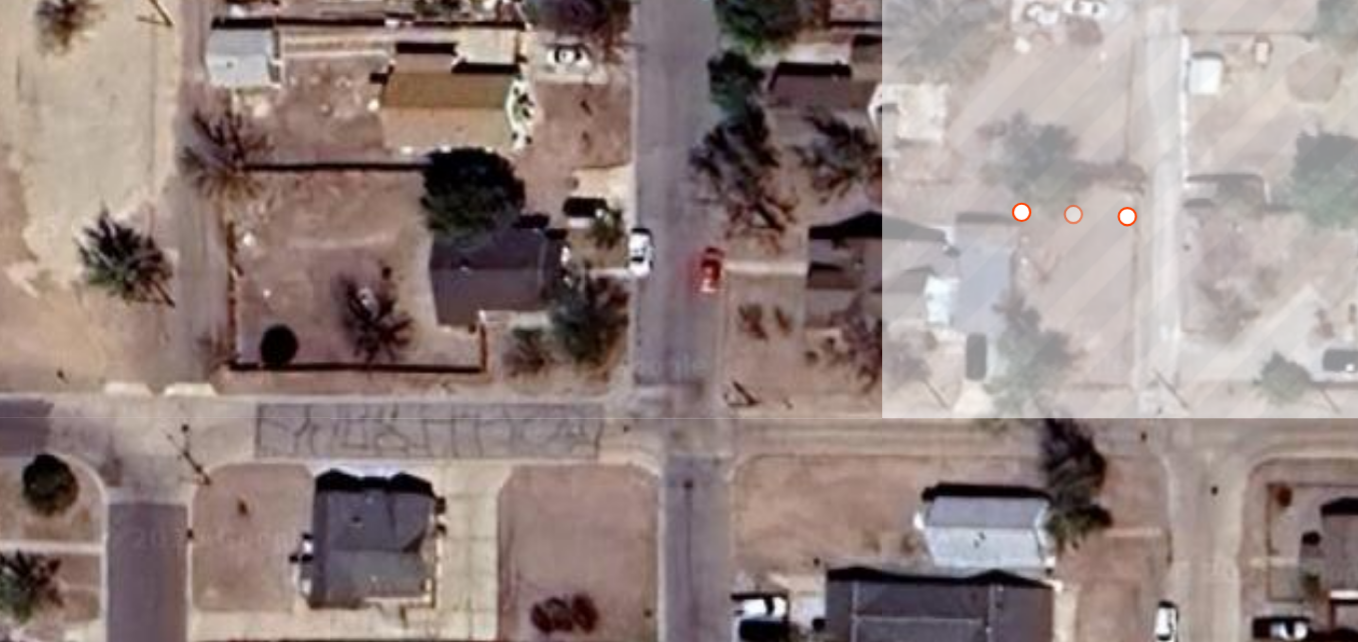 click at bounding box center (679, 349) 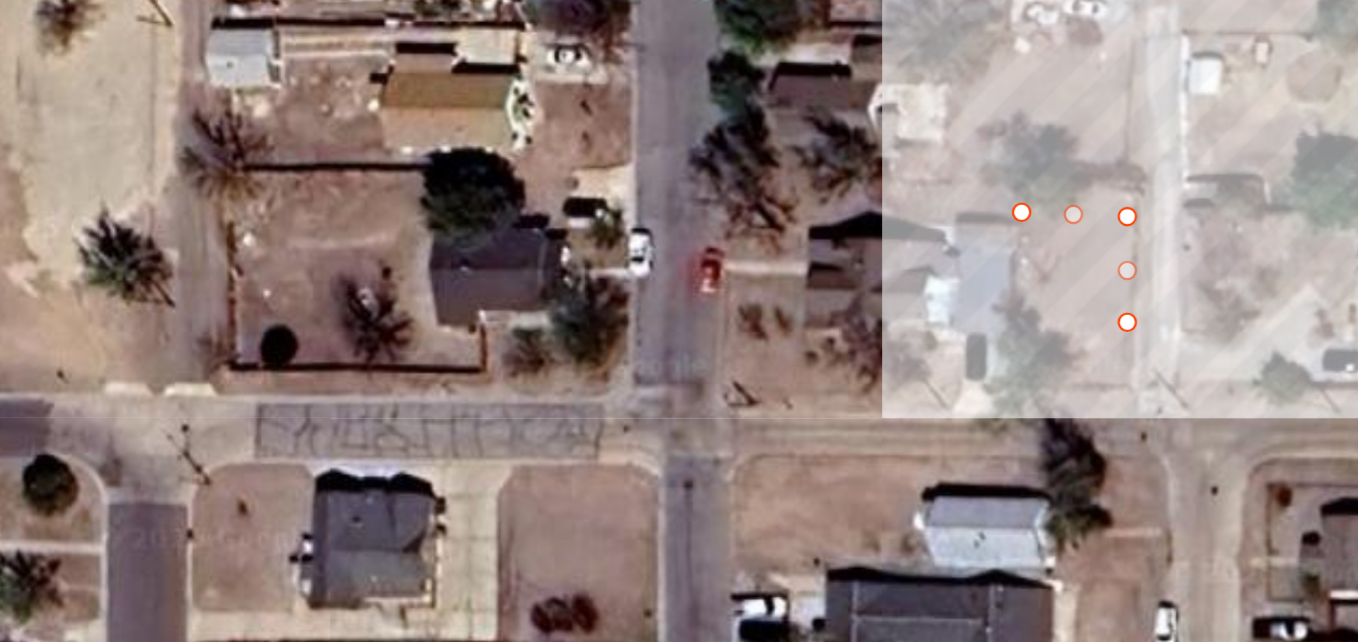 click at bounding box center [679, 349] 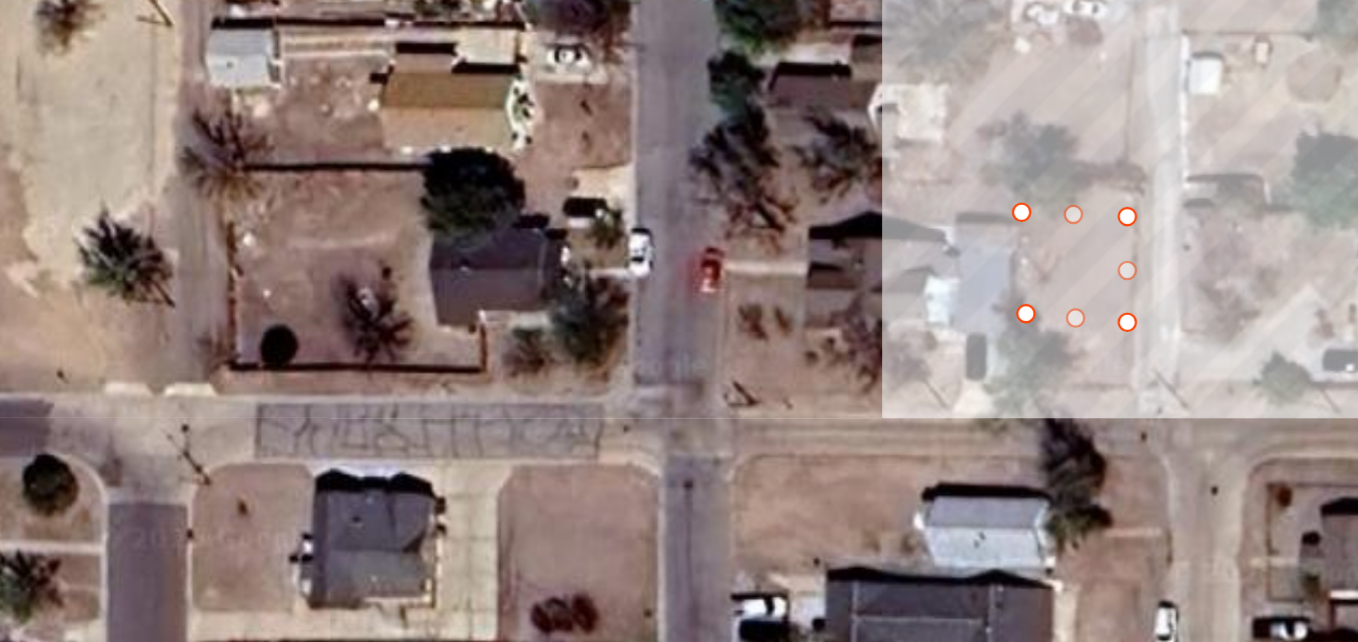 click at bounding box center [679, 349] 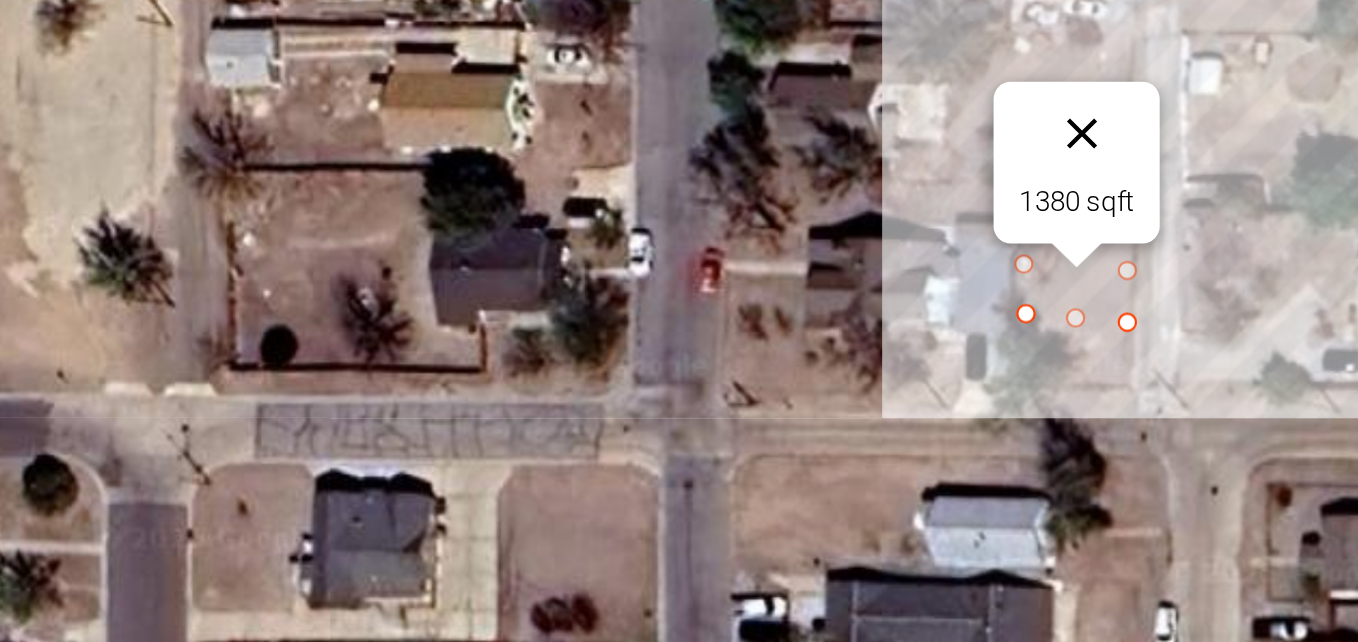 click at bounding box center (828, 245) 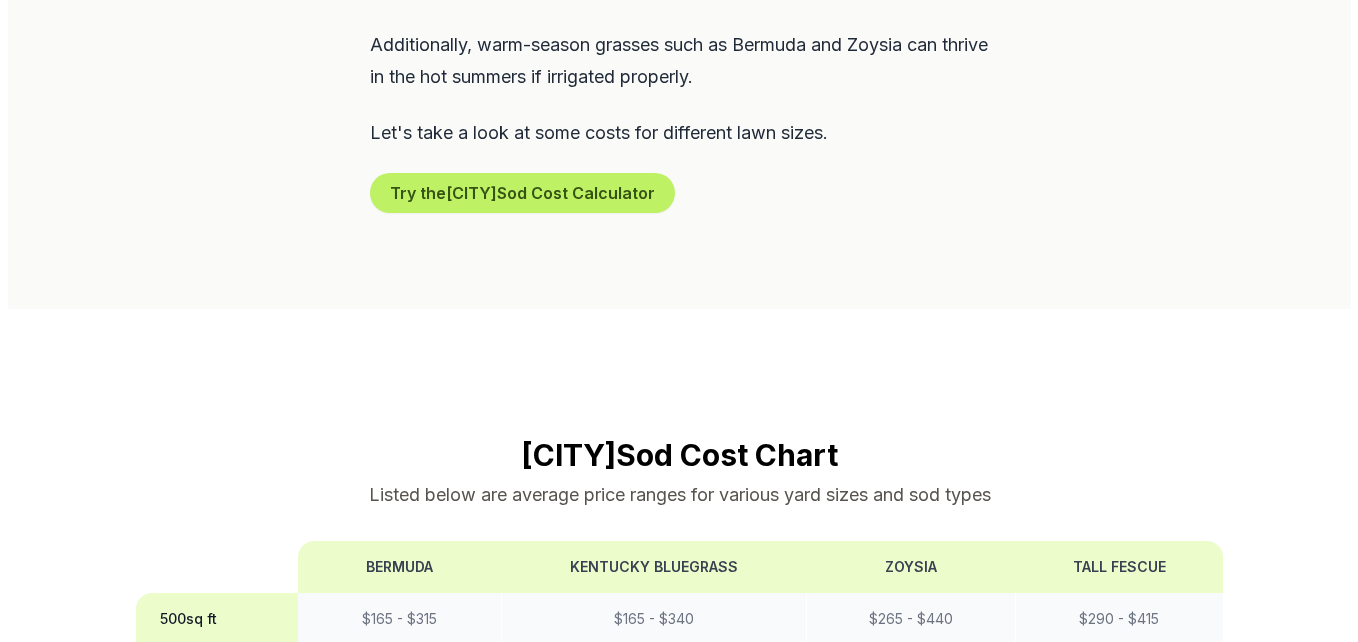 scroll, scrollTop: 1480, scrollLeft: 0, axis: vertical 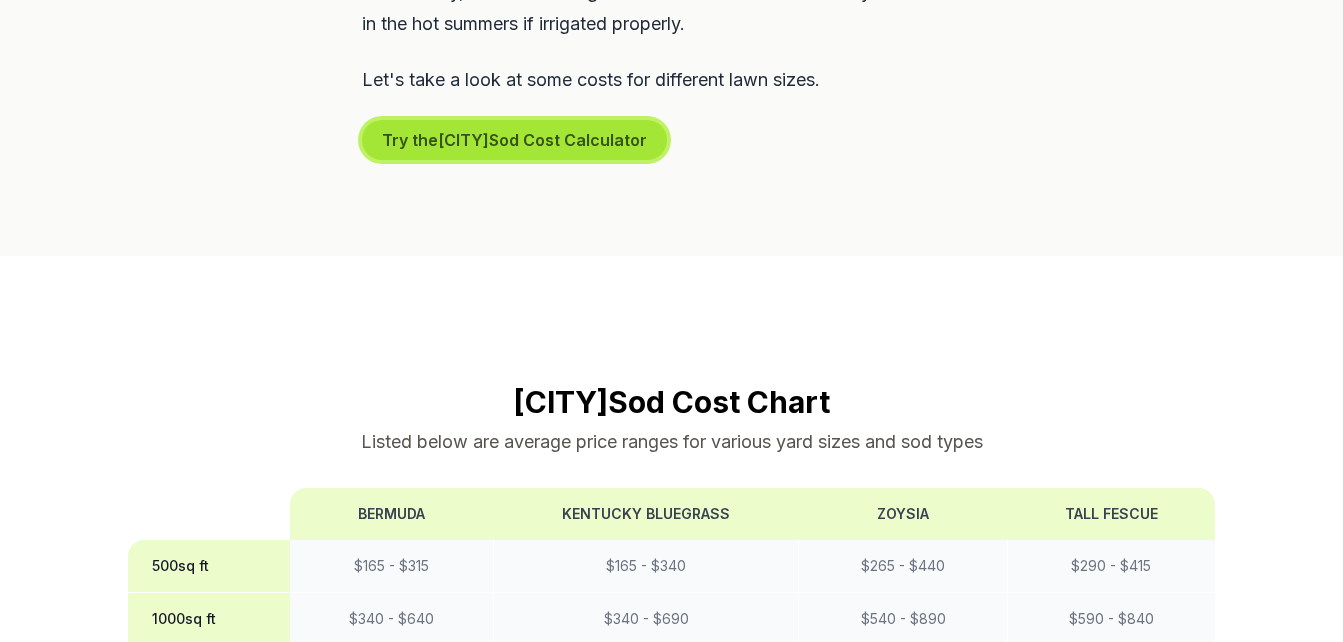 click on "Try the [CITY] Sod Cost Calculator" at bounding box center (514, 140) 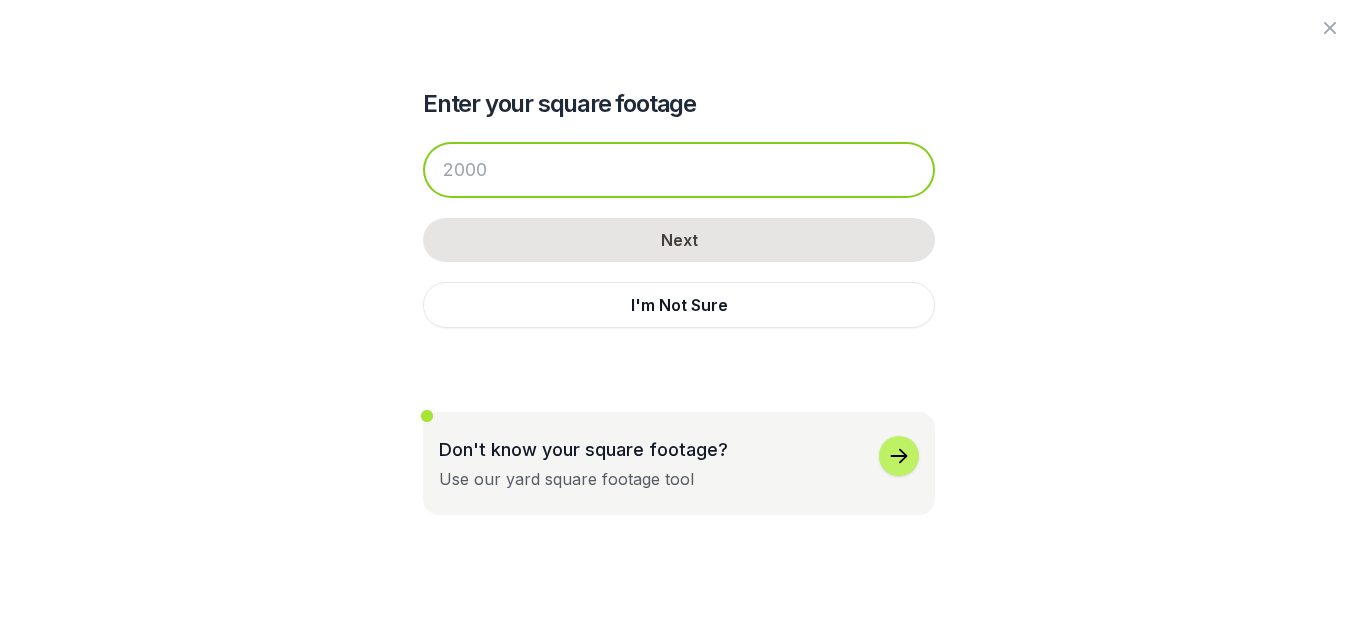 click at bounding box center (679, 170) 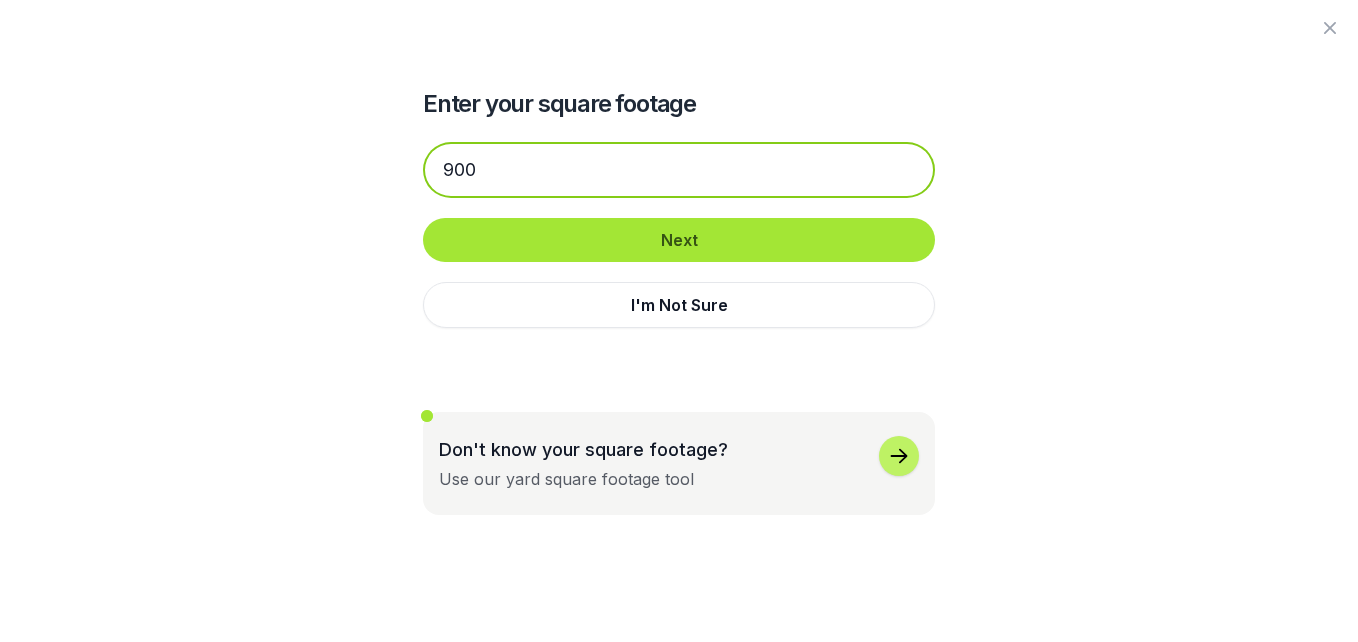type on "900" 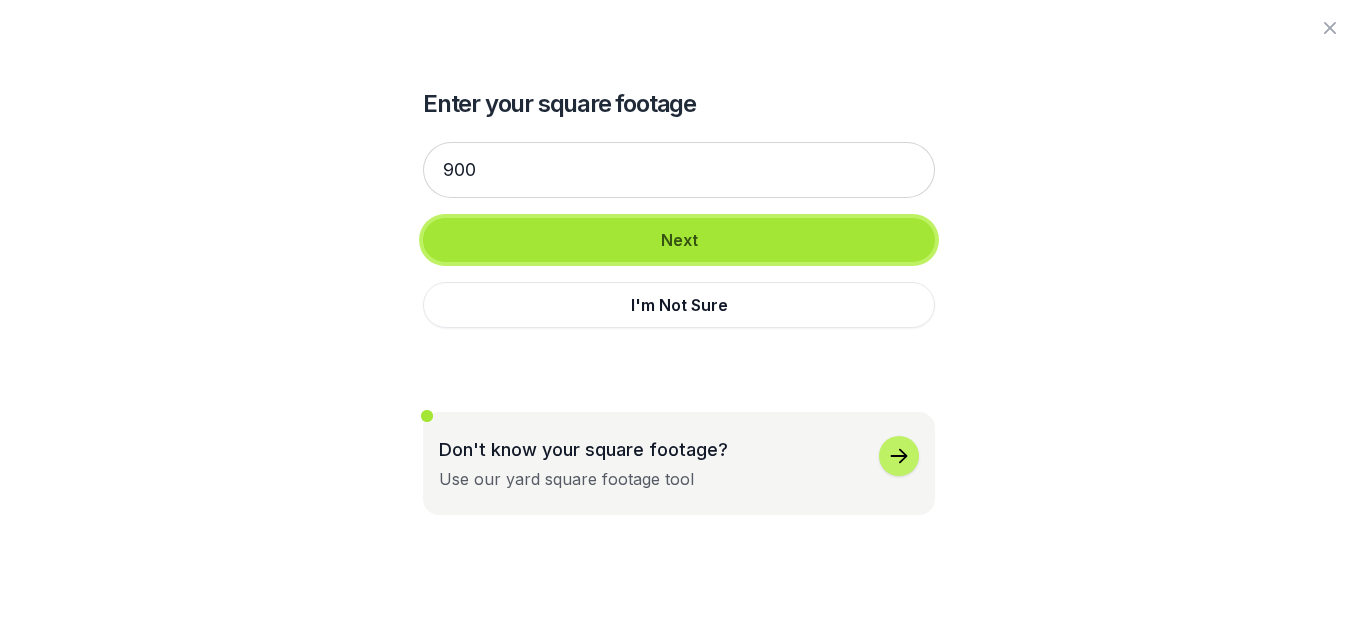 click on "Next" at bounding box center (679, 240) 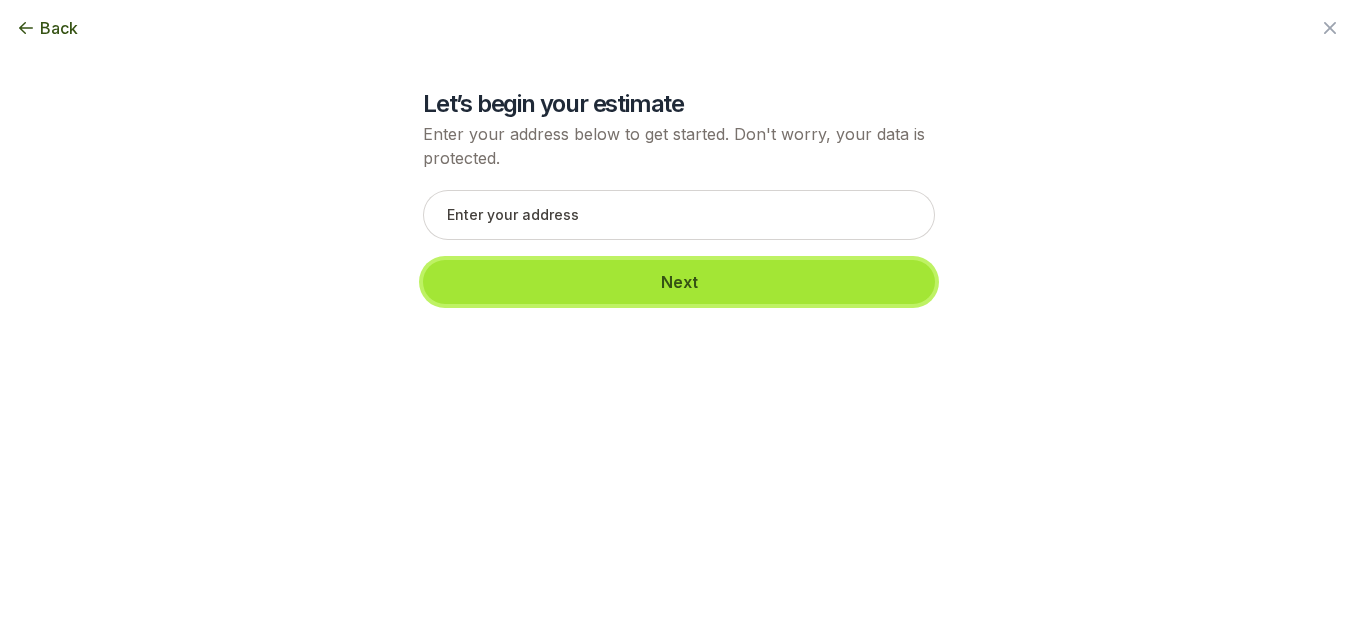 click on "Next" at bounding box center [679, 282] 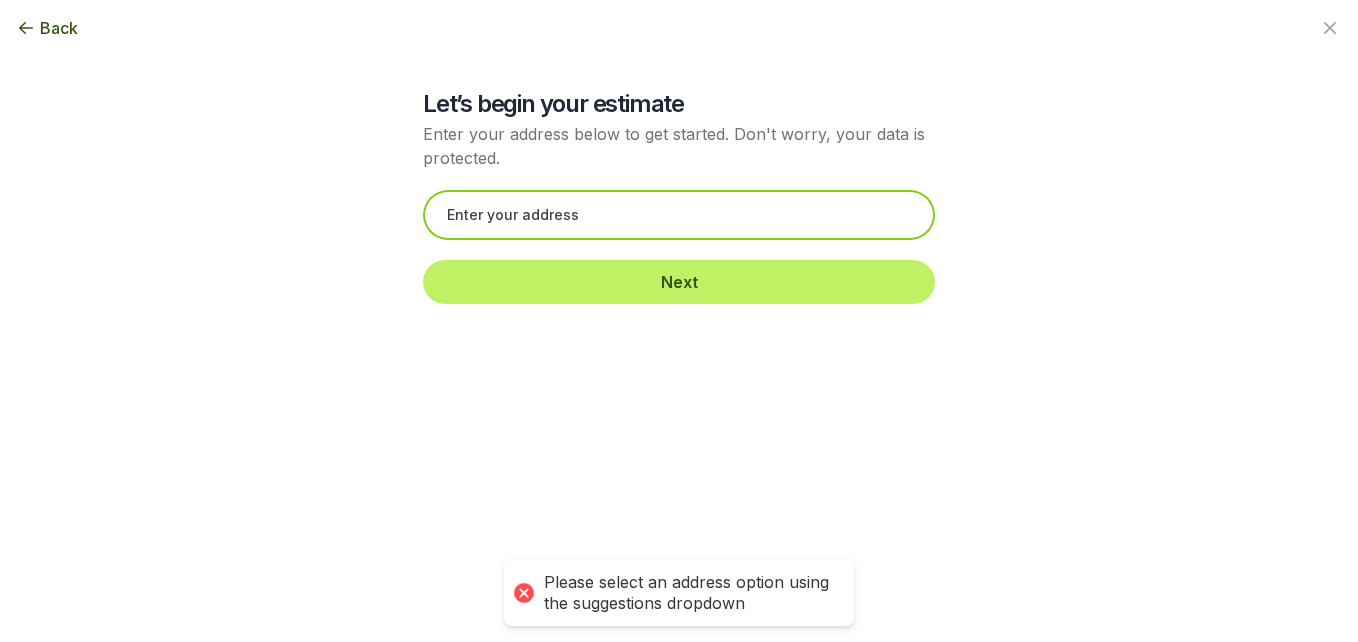 click at bounding box center (679, 215) 